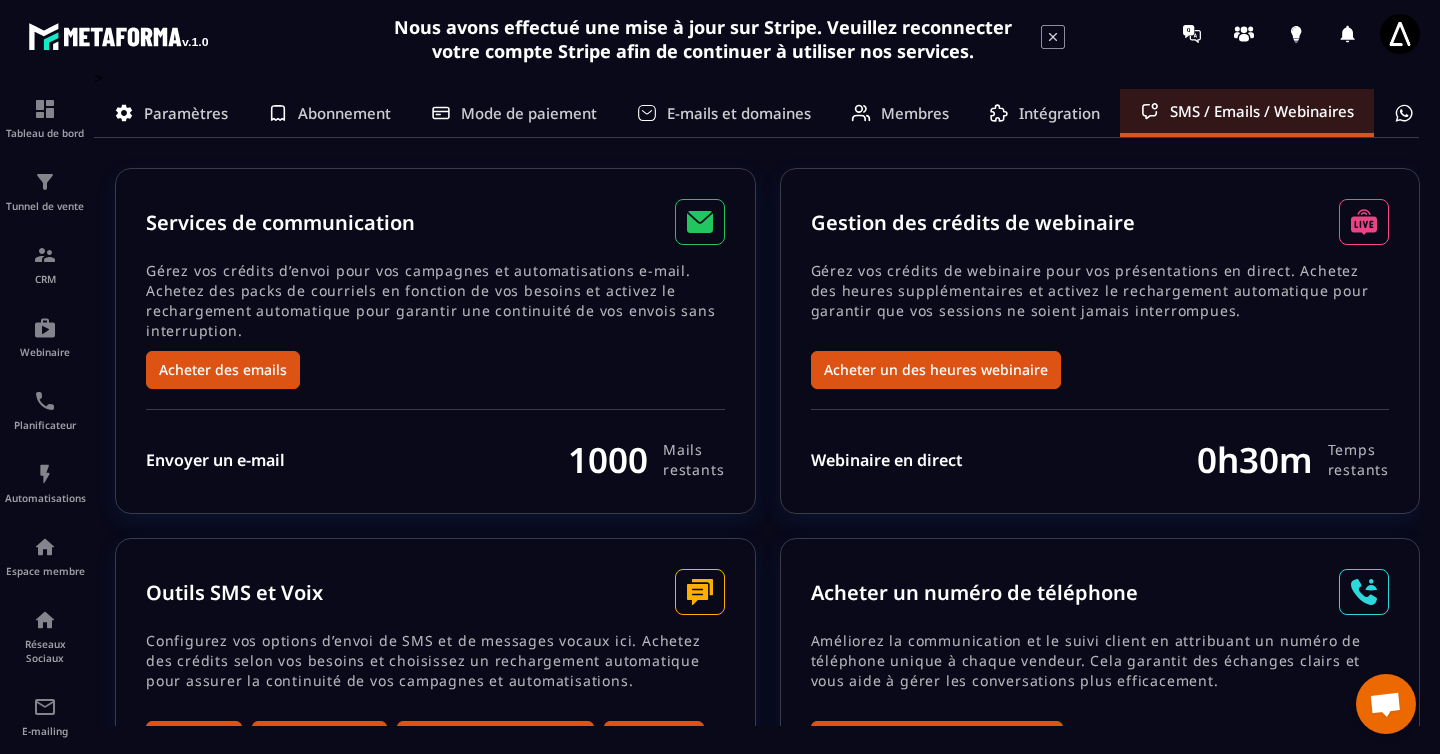 scroll, scrollTop: 0, scrollLeft: 0, axis: both 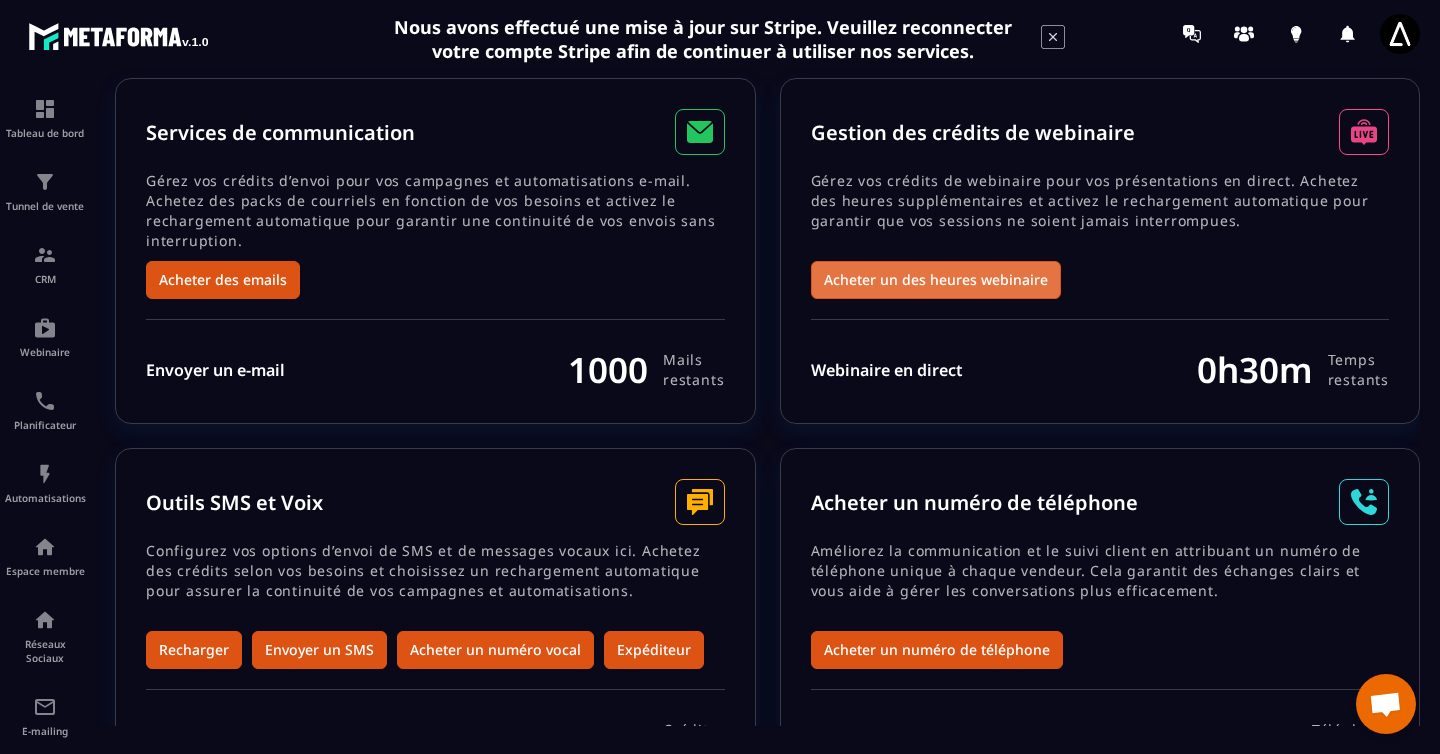 click on "Acheter un des heures webinaire" at bounding box center [936, 280] 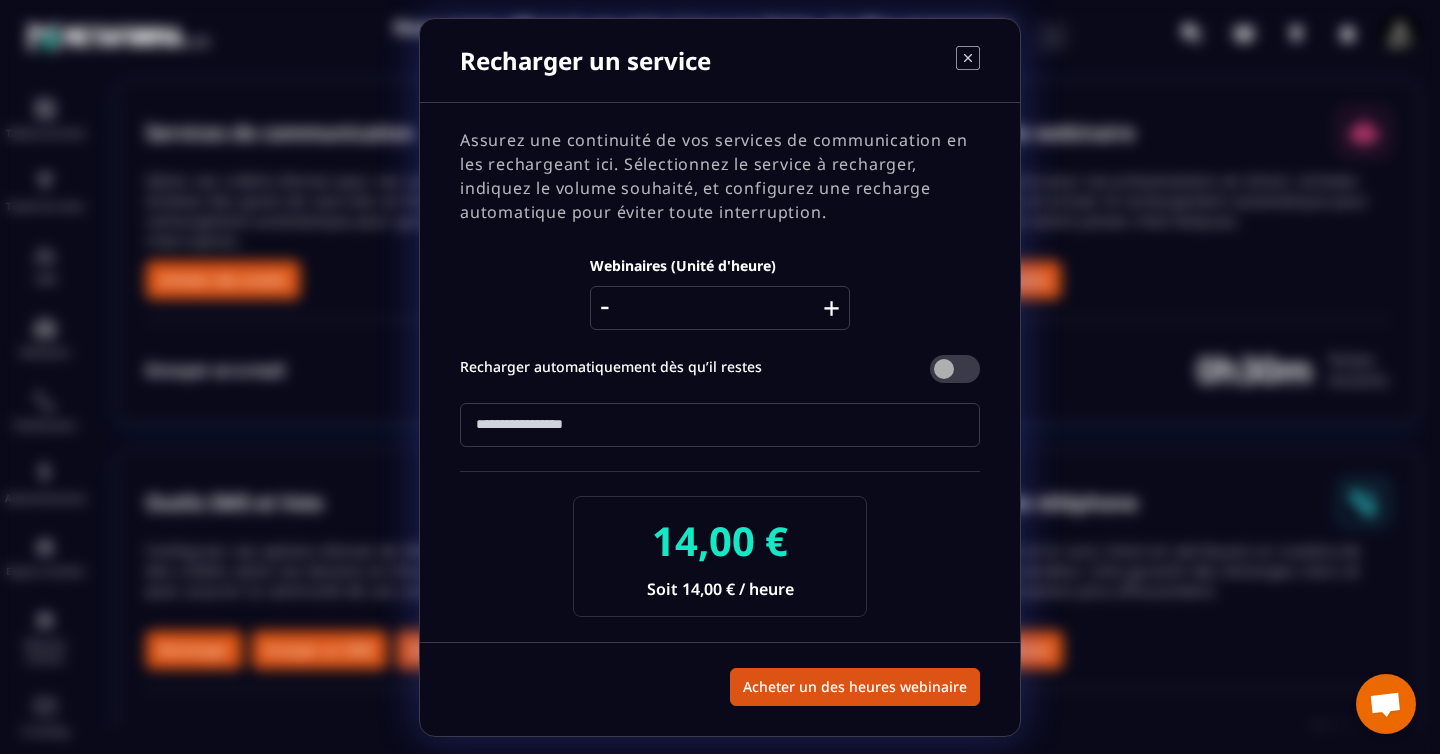 click on "**" at bounding box center (720, 425) 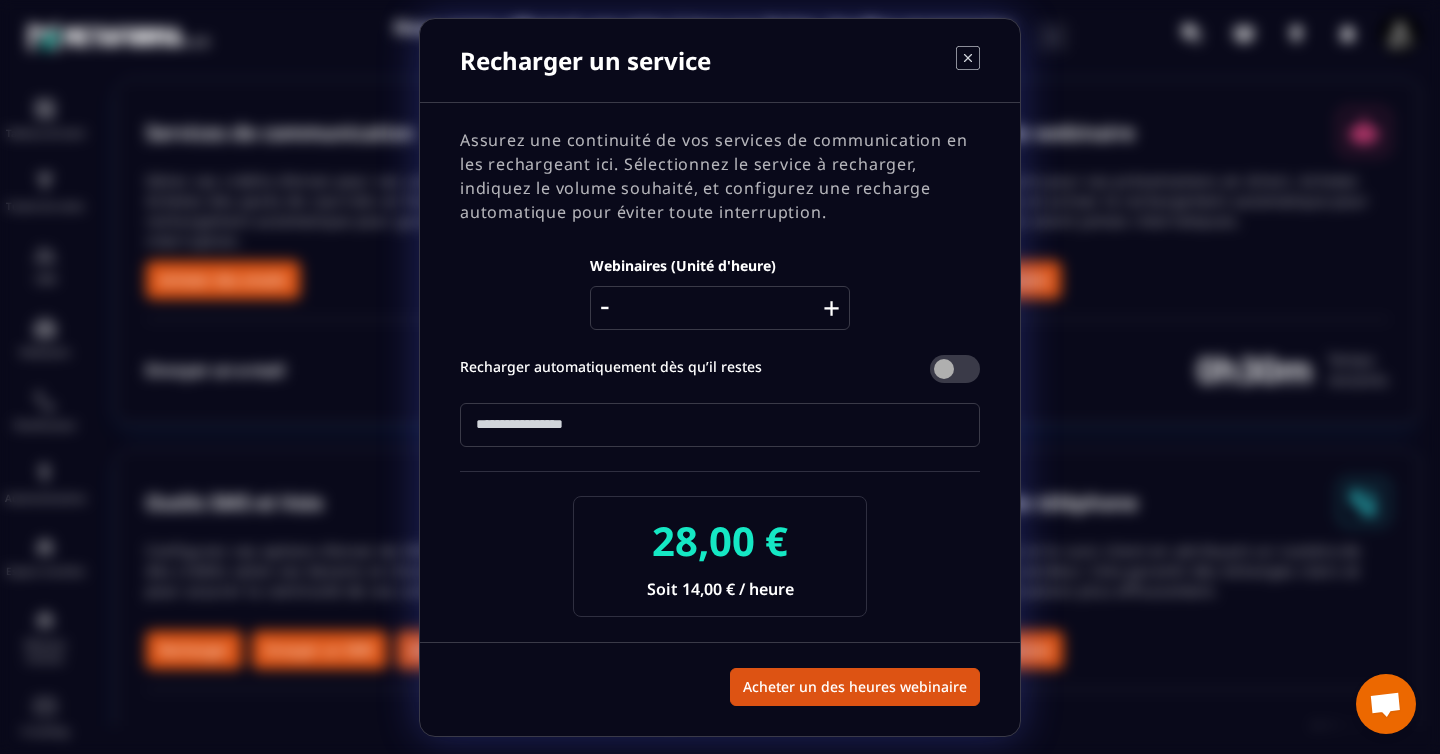 click on "+" at bounding box center [831, 308] 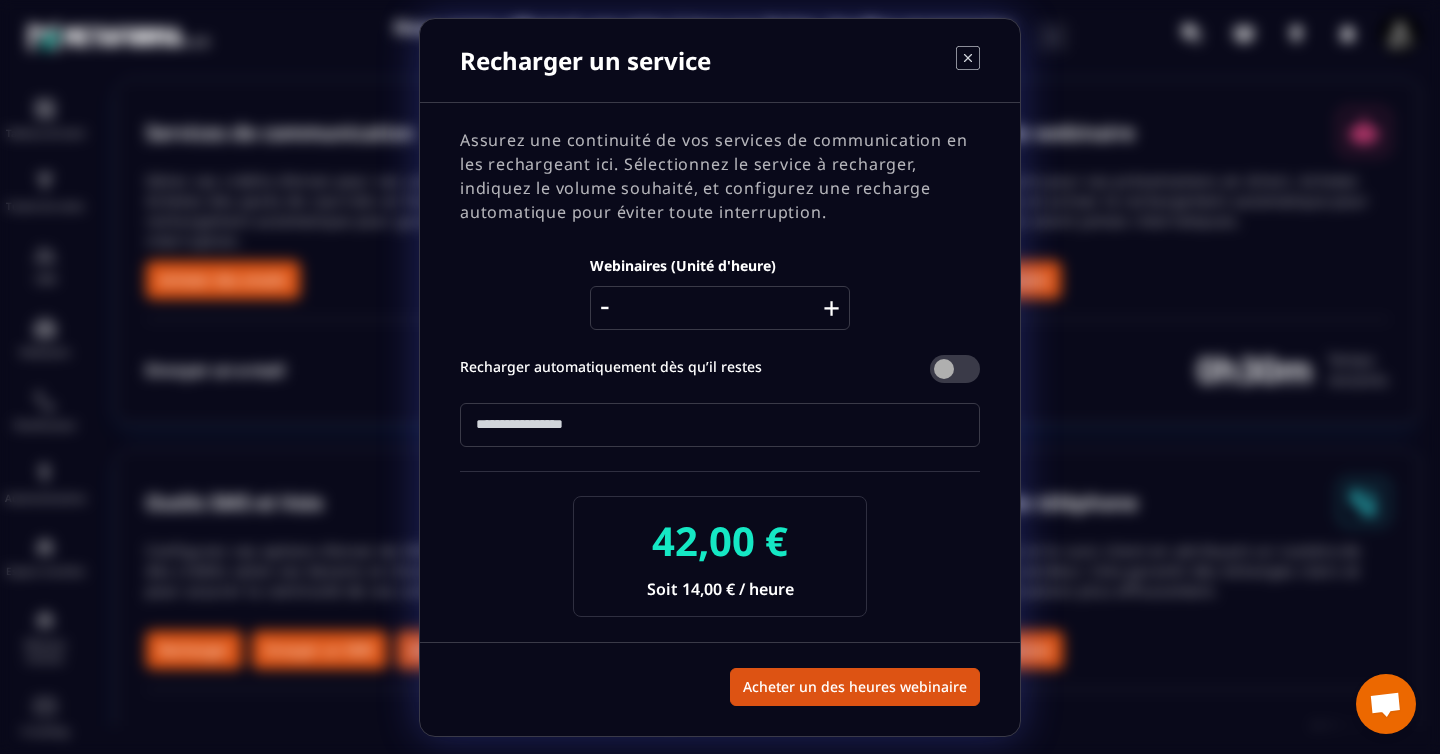 click on "+" at bounding box center [831, 308] 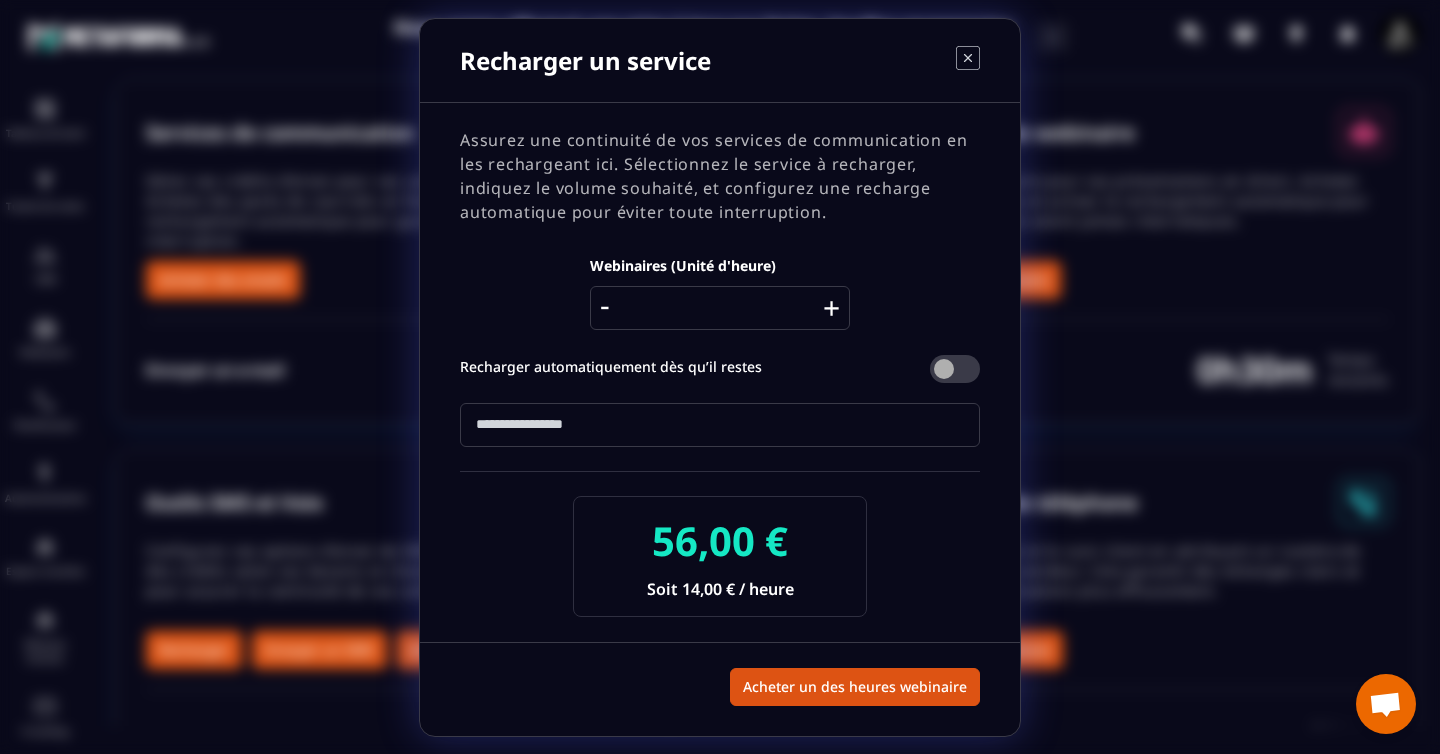 click 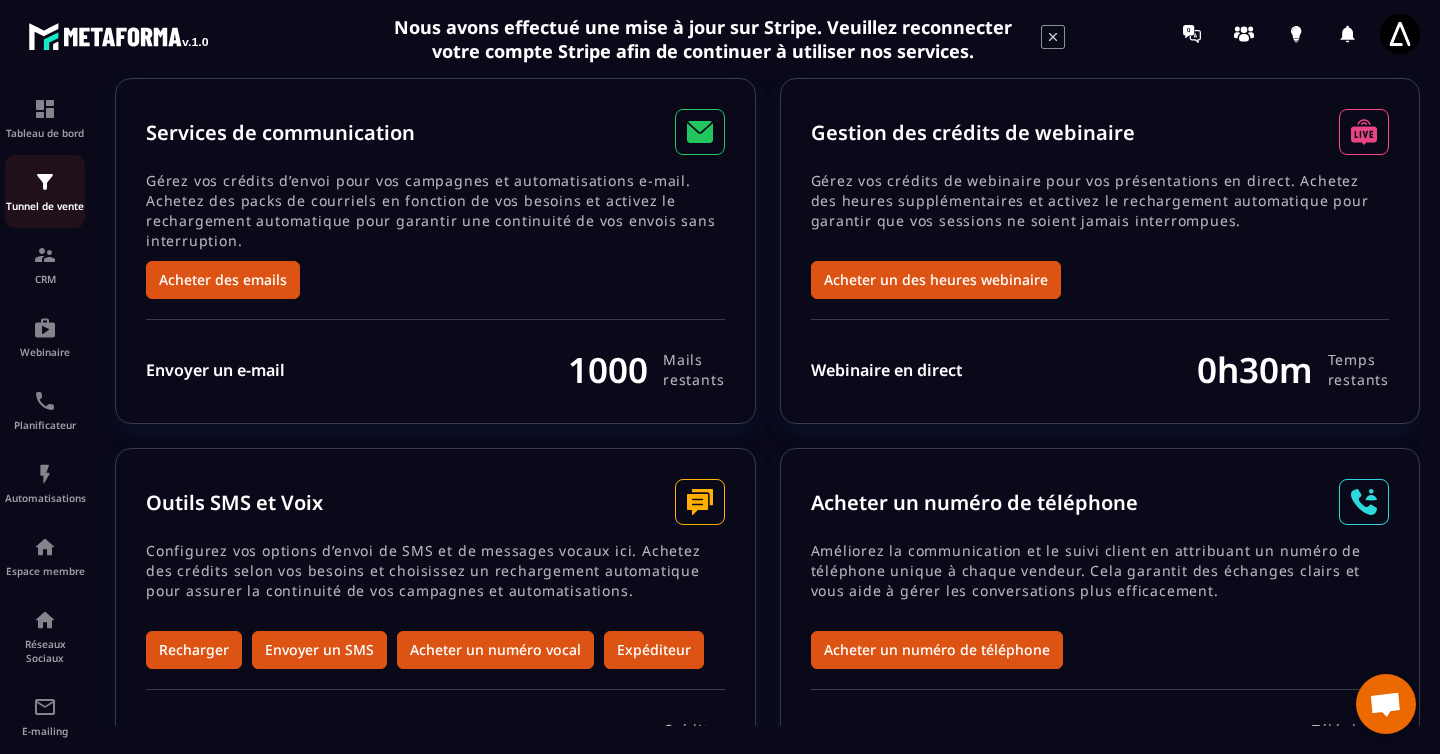 click at bounding box center (45, 182) 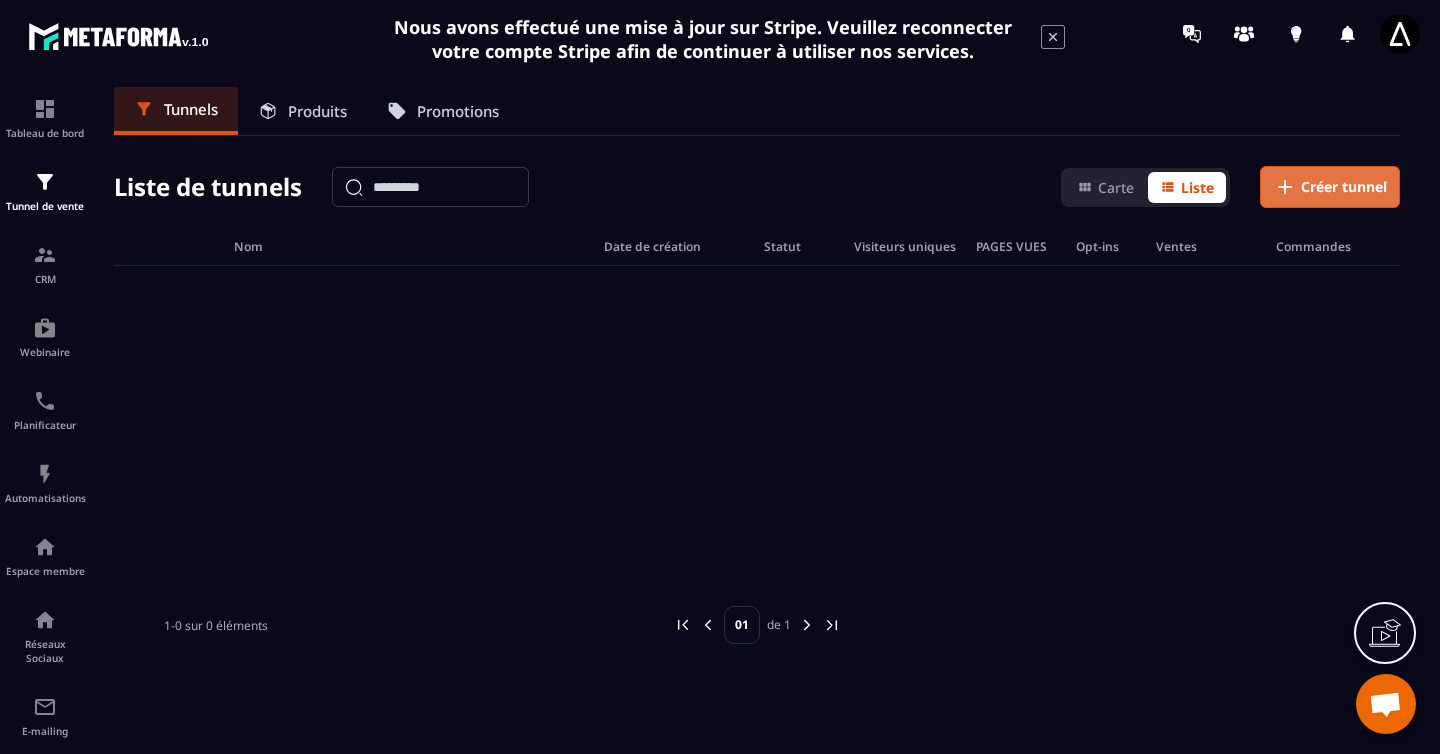 click on "Créer tunnel" at bounding box center [1344, 187] 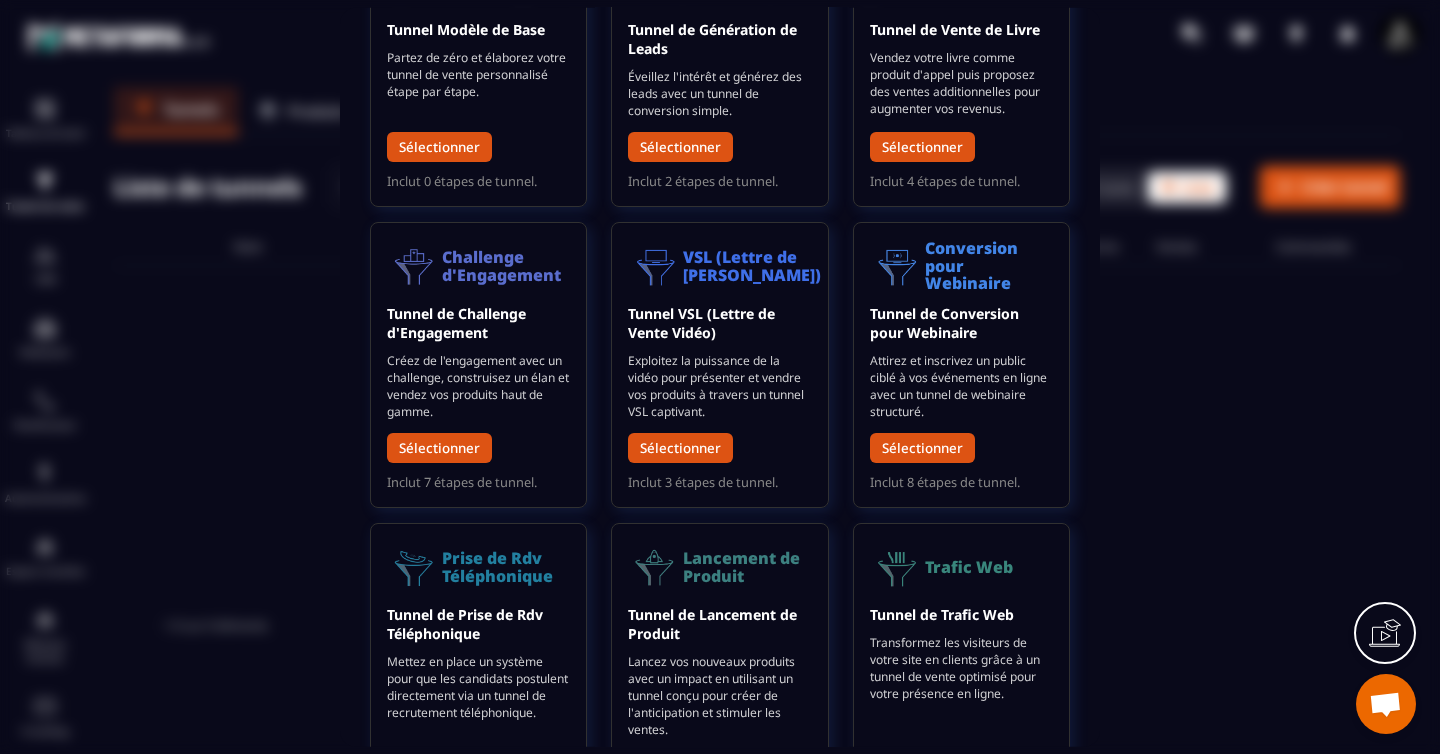 scroll, scrollTop: 301, scrollLeft: 0, axis: vertical 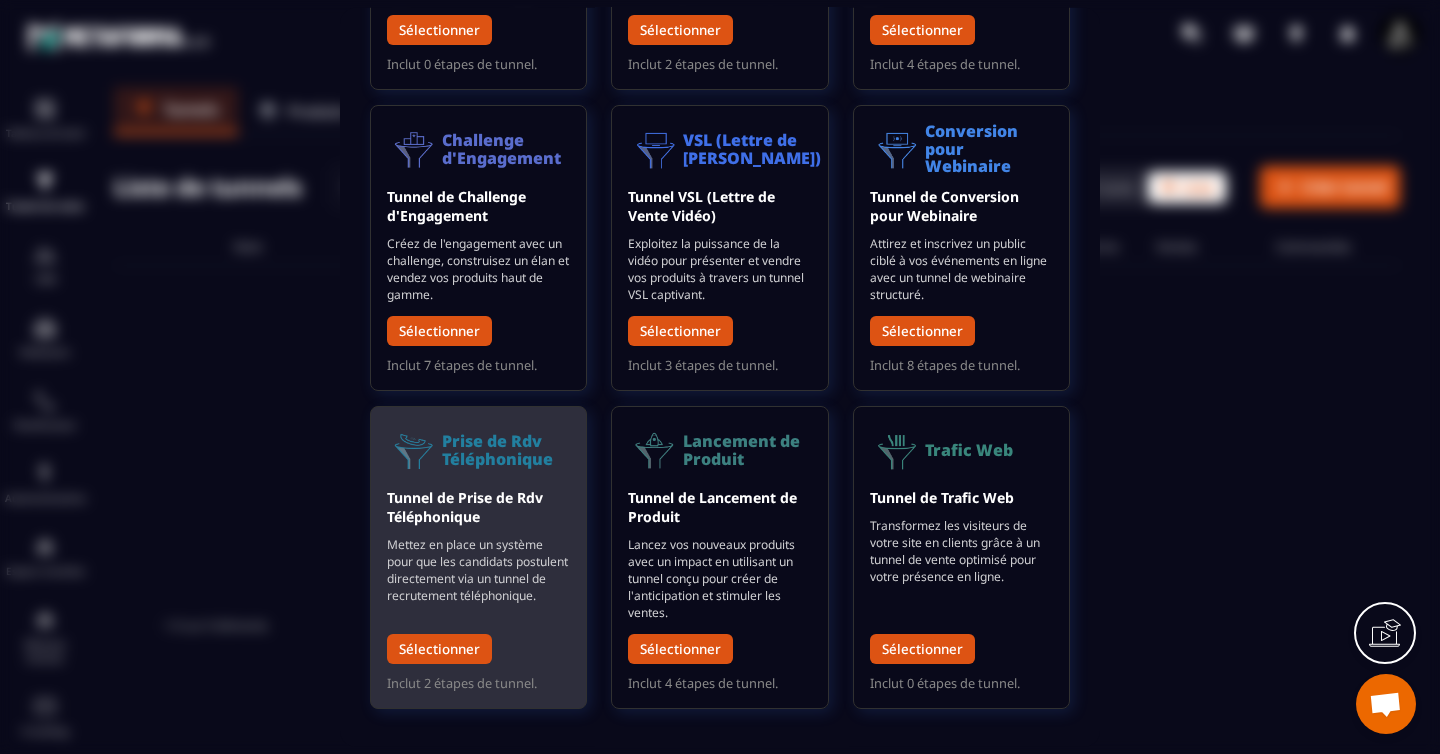 click on "Tunnel de Prise de Rdv Téléphonique Mettez en place un système pour que les candidats postulent directement via un tunnel de recrutement téléphonique. Sélectionner" at bounding box center [478, 581] 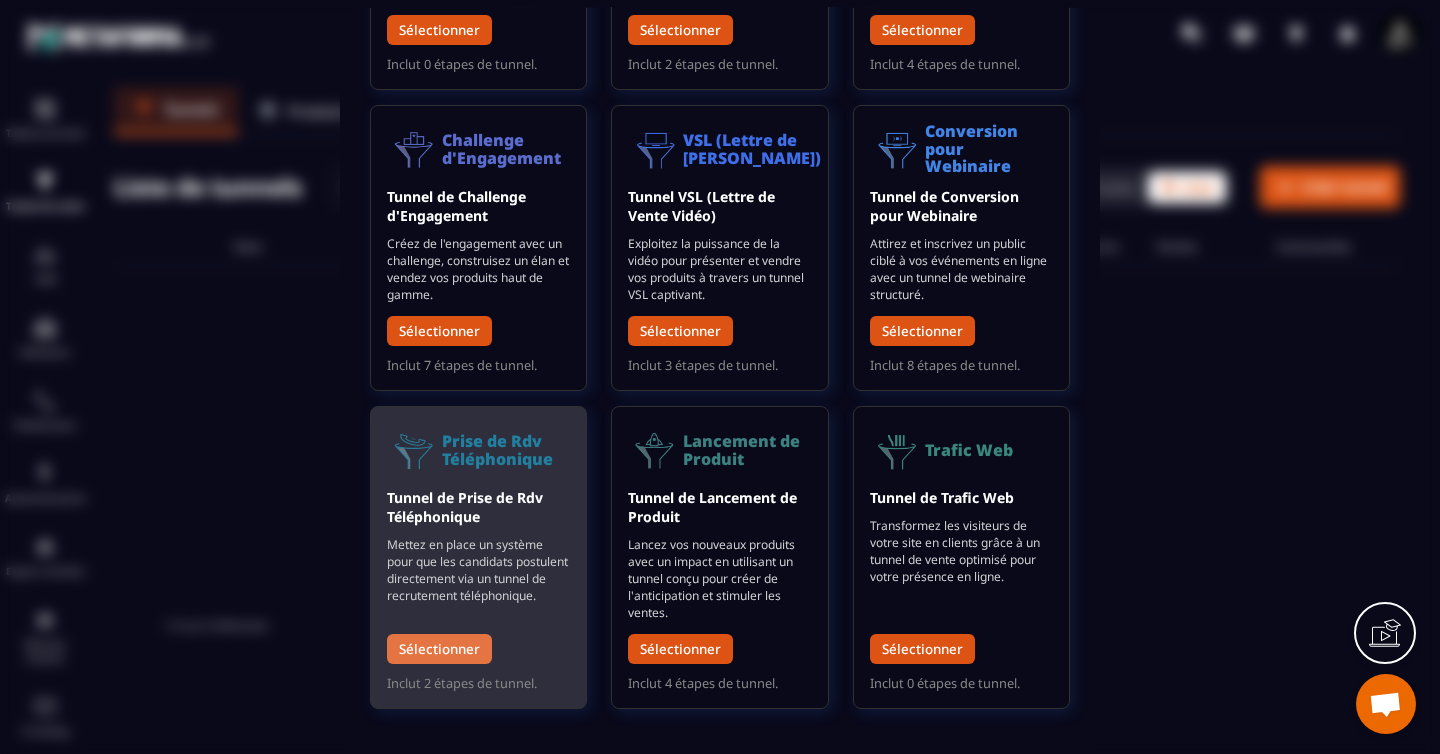 click on "Sélectionner" at bounding box center [439, 649] 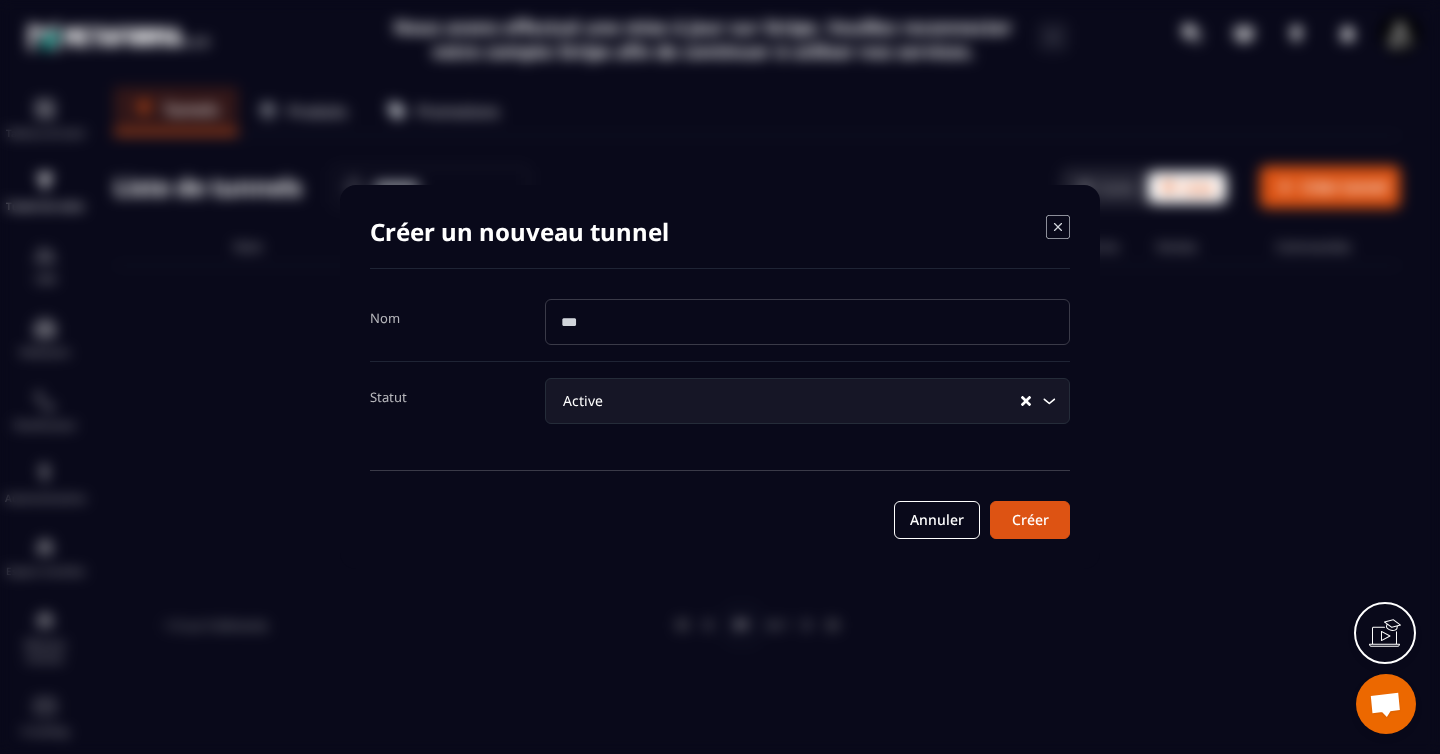 click at bounding box center [807, 322] 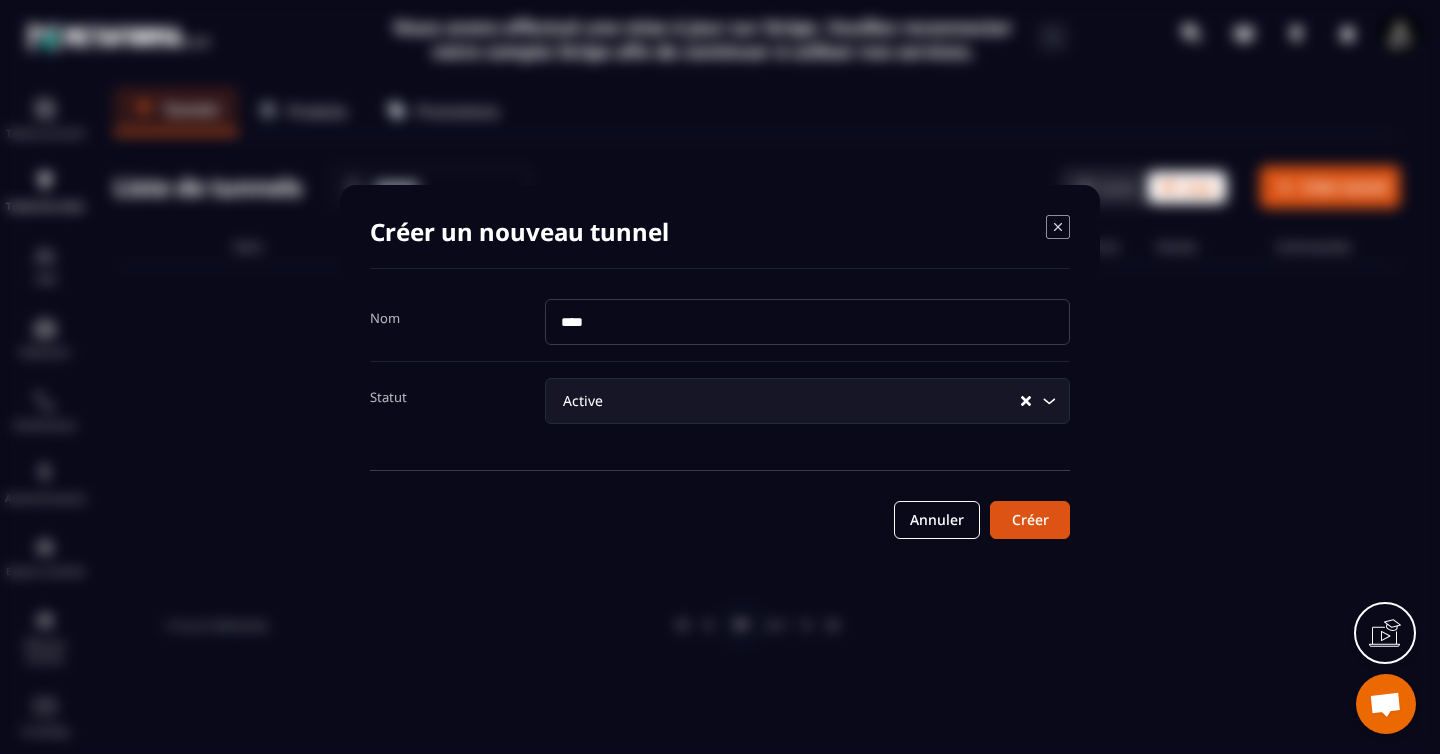 type on "****" 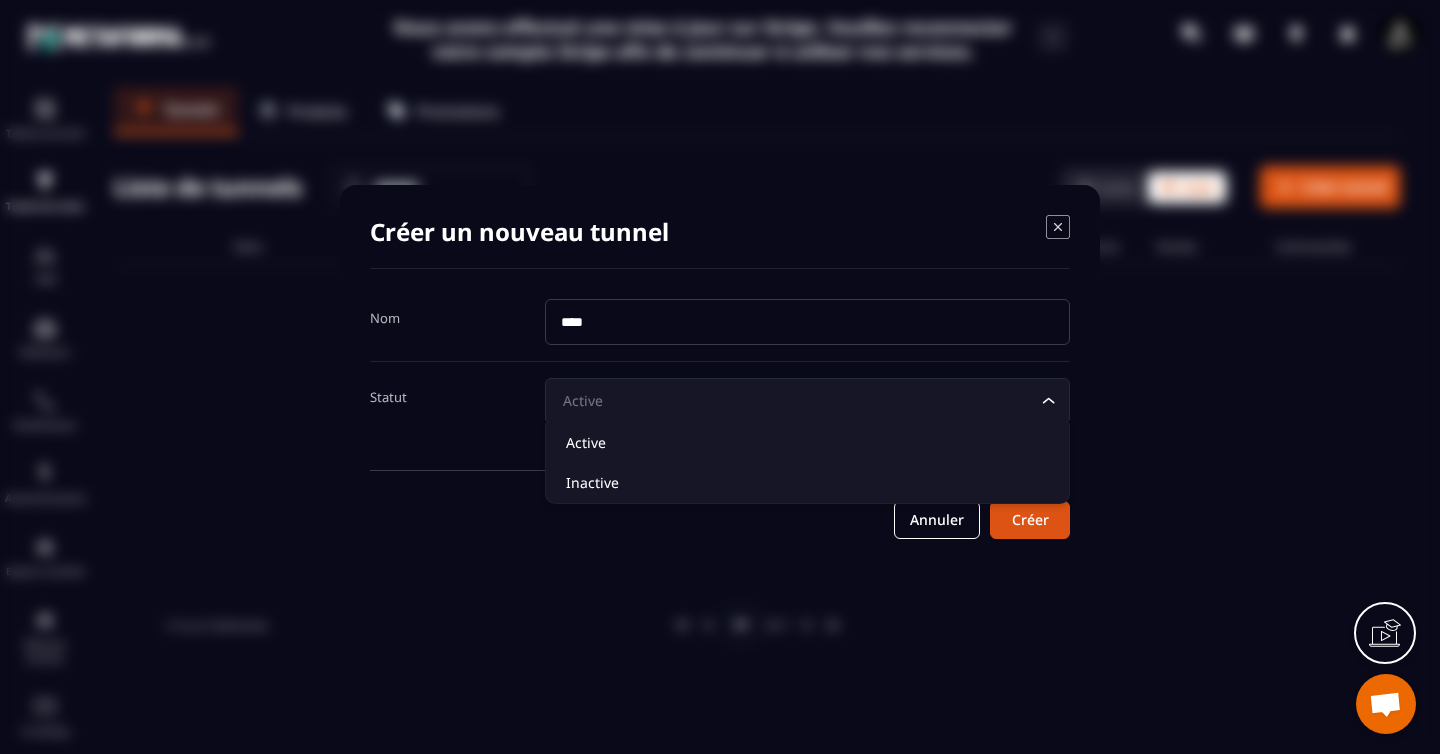 click 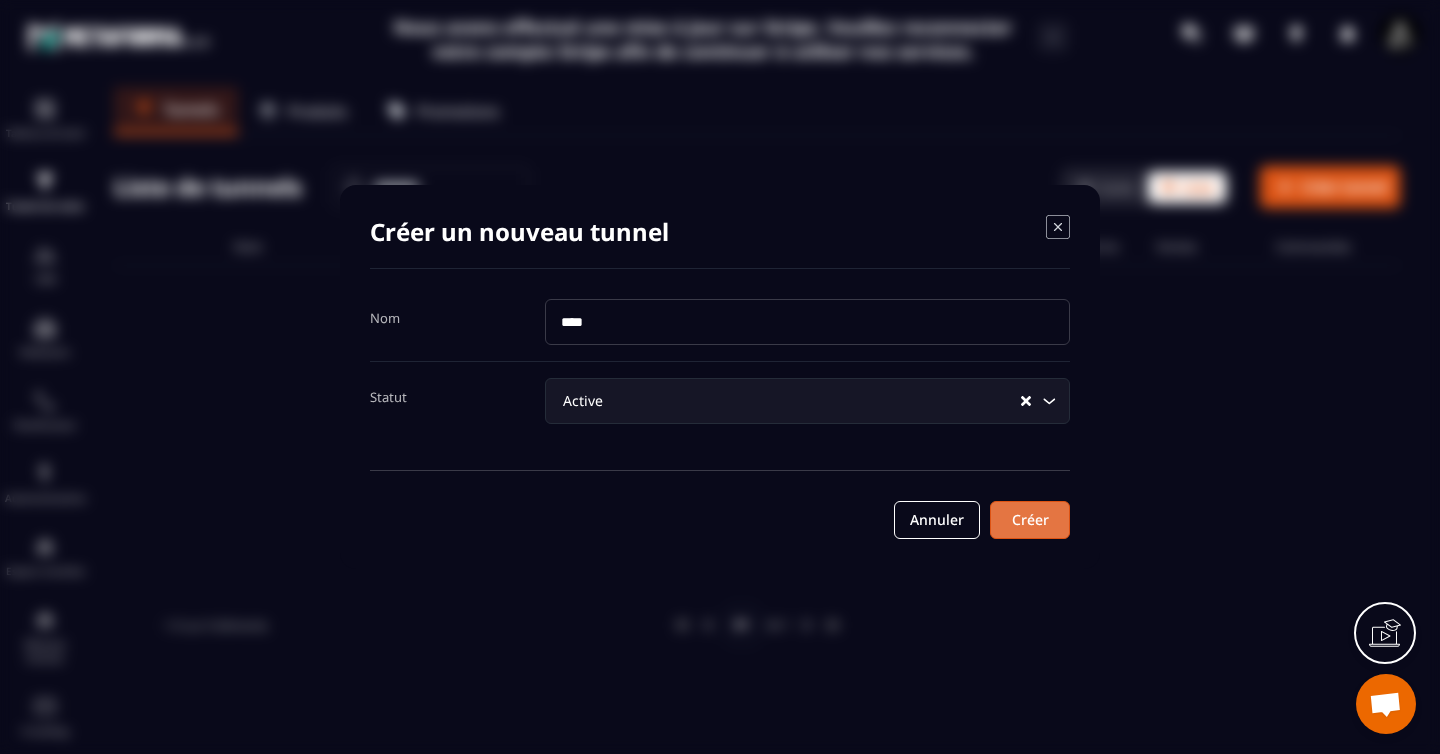 click on "Créer" at bounding box center (1030, 520) 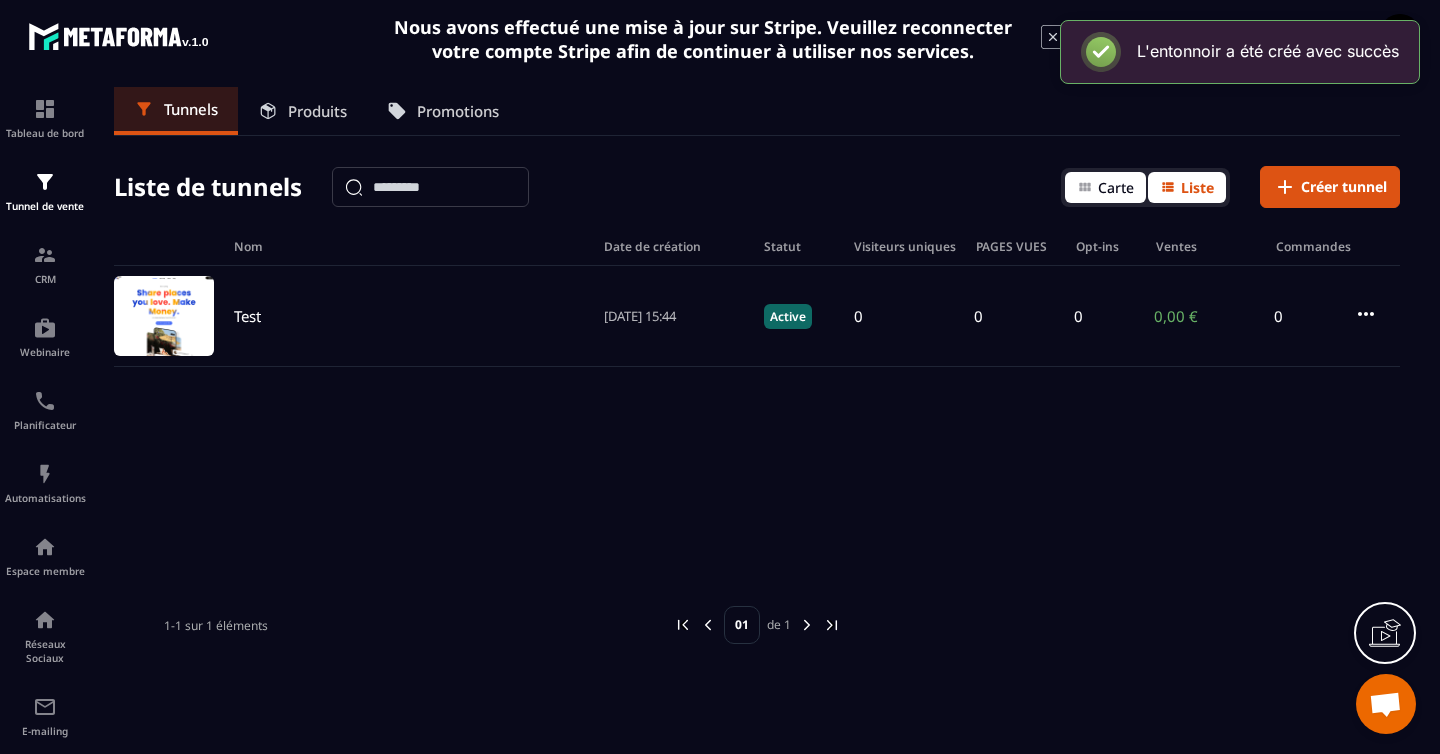 click on "Carte" at bounding box center (1105, 187) 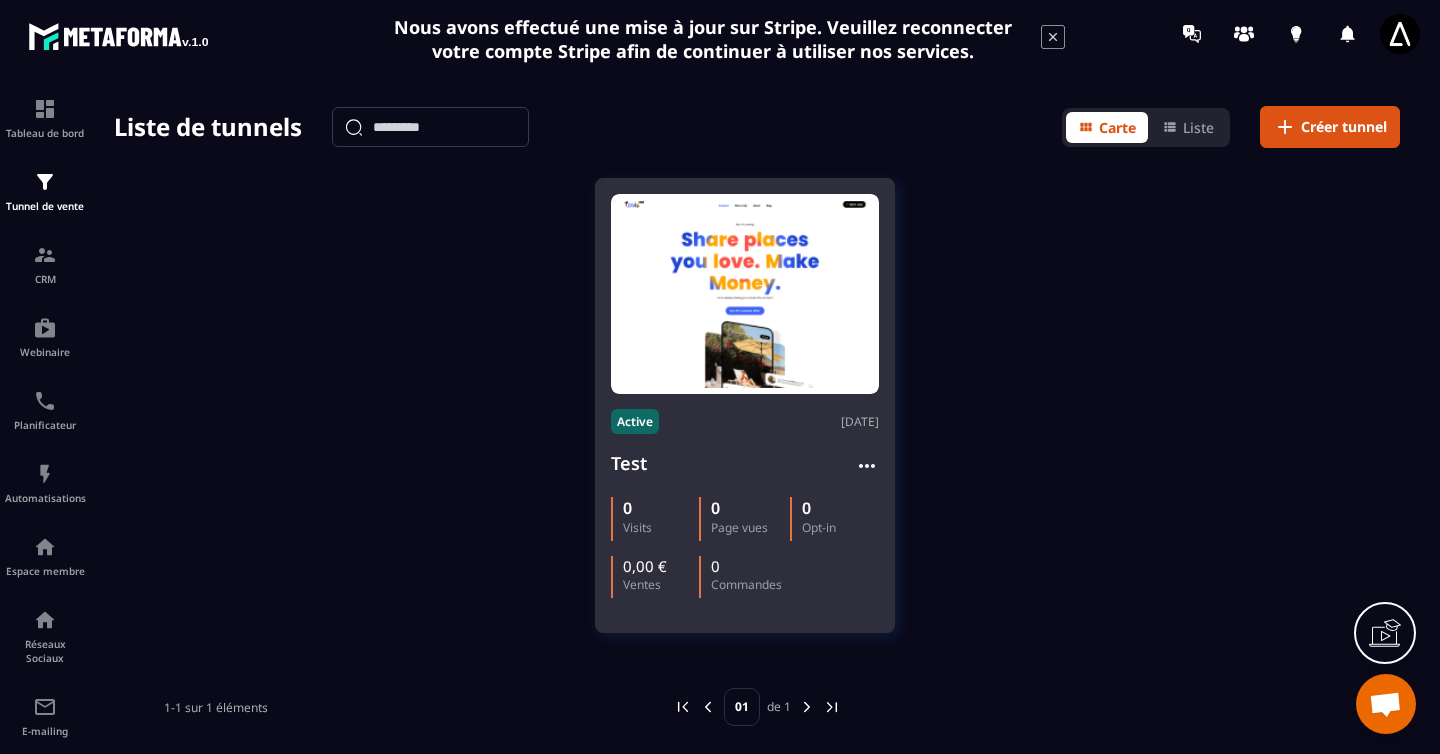 scroll, scrollTop: 0, scrollLeft: 0, axis: both 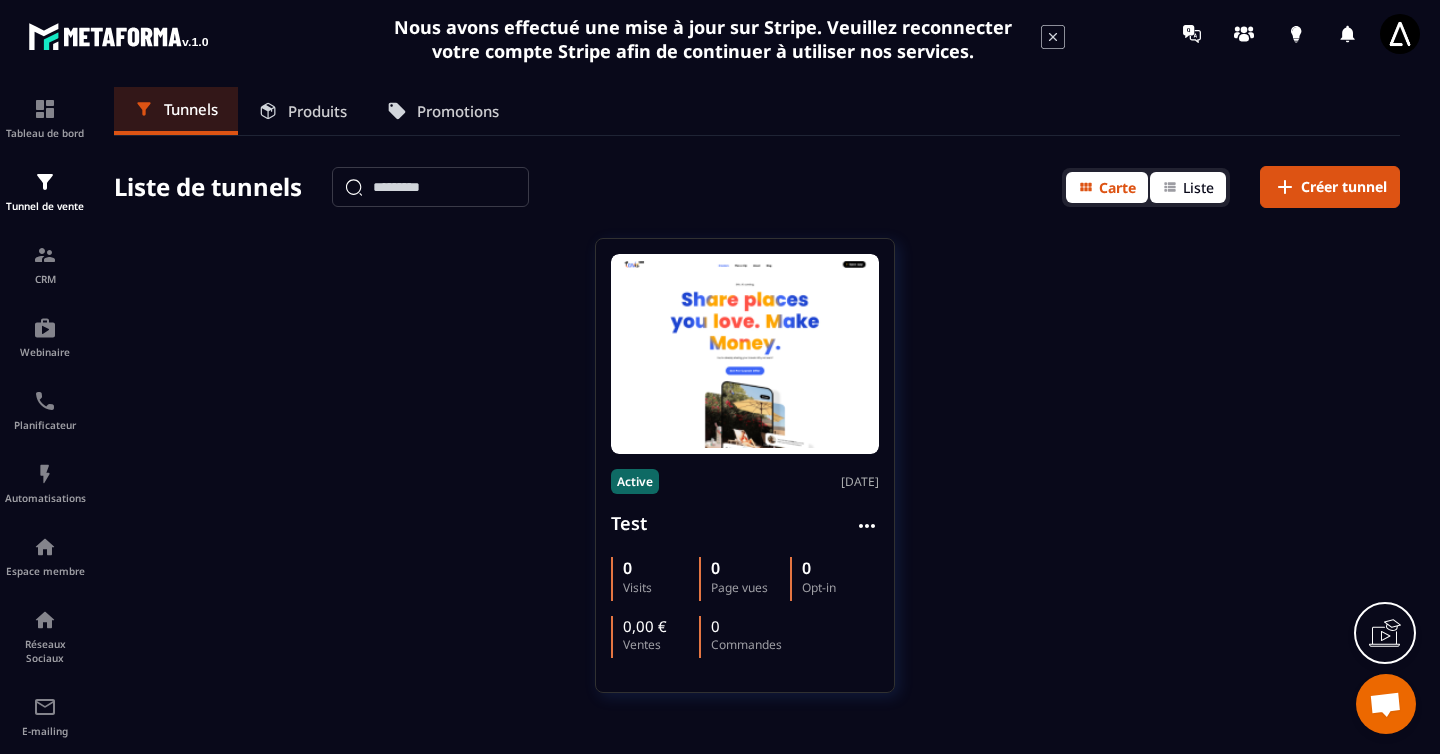 click on "Liste" at bounding box center (1198, 187) 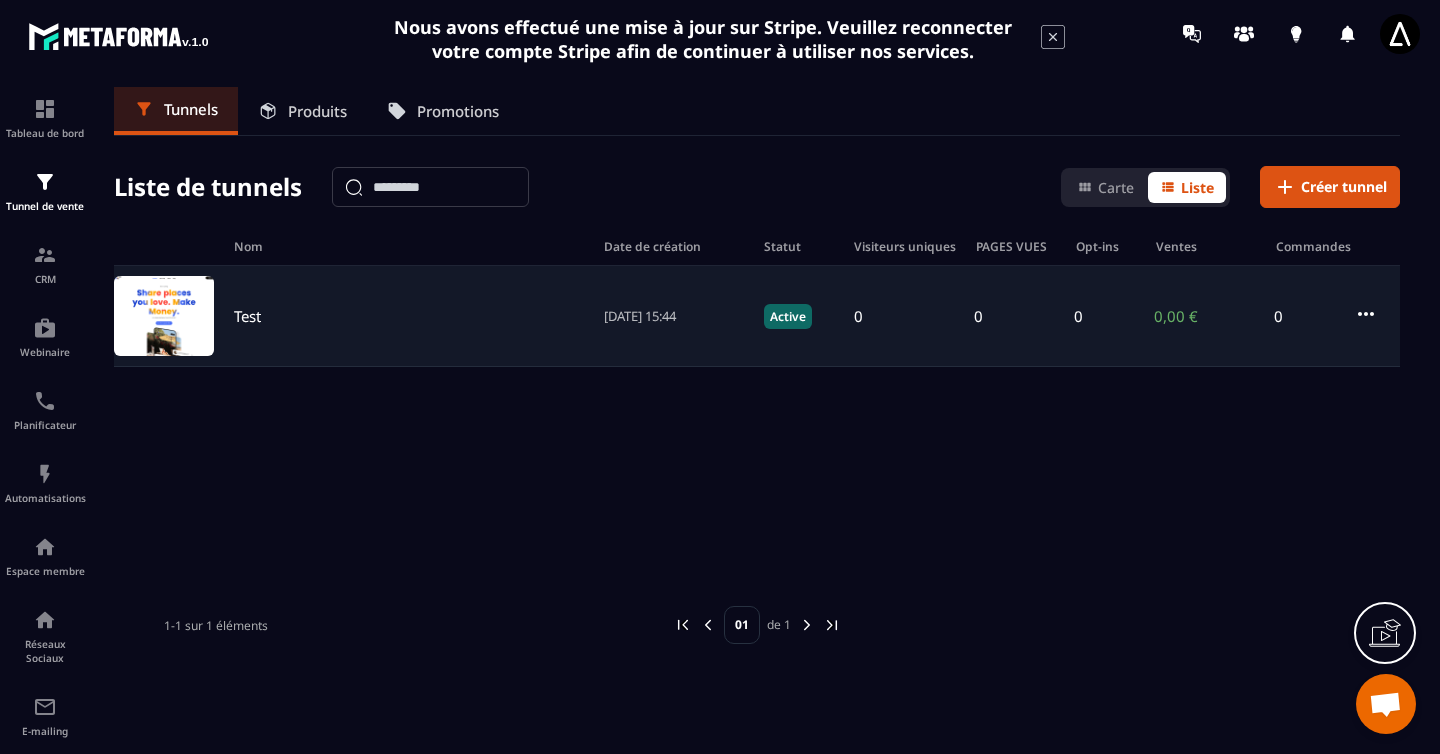 click 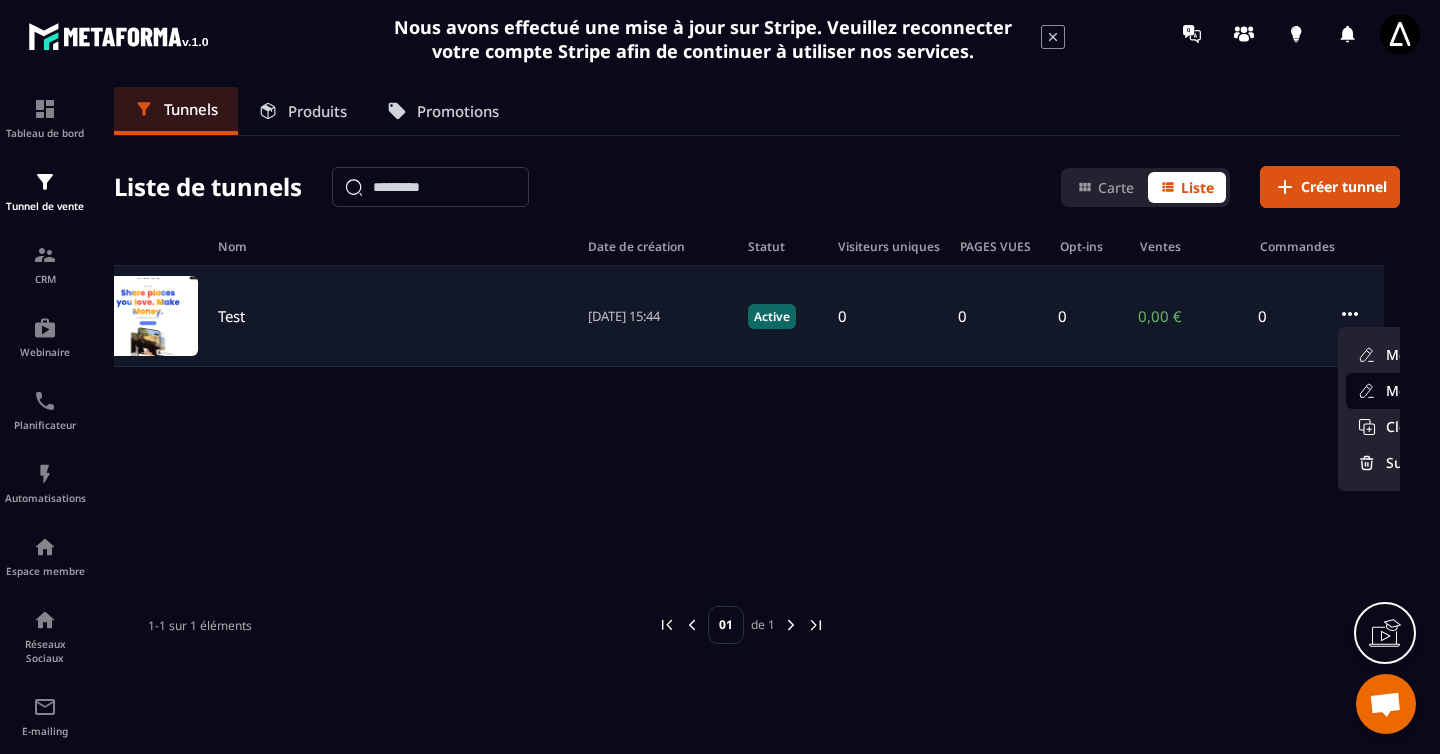 scroll, scrollTop: 0, scrollLeft: 0, axis: both 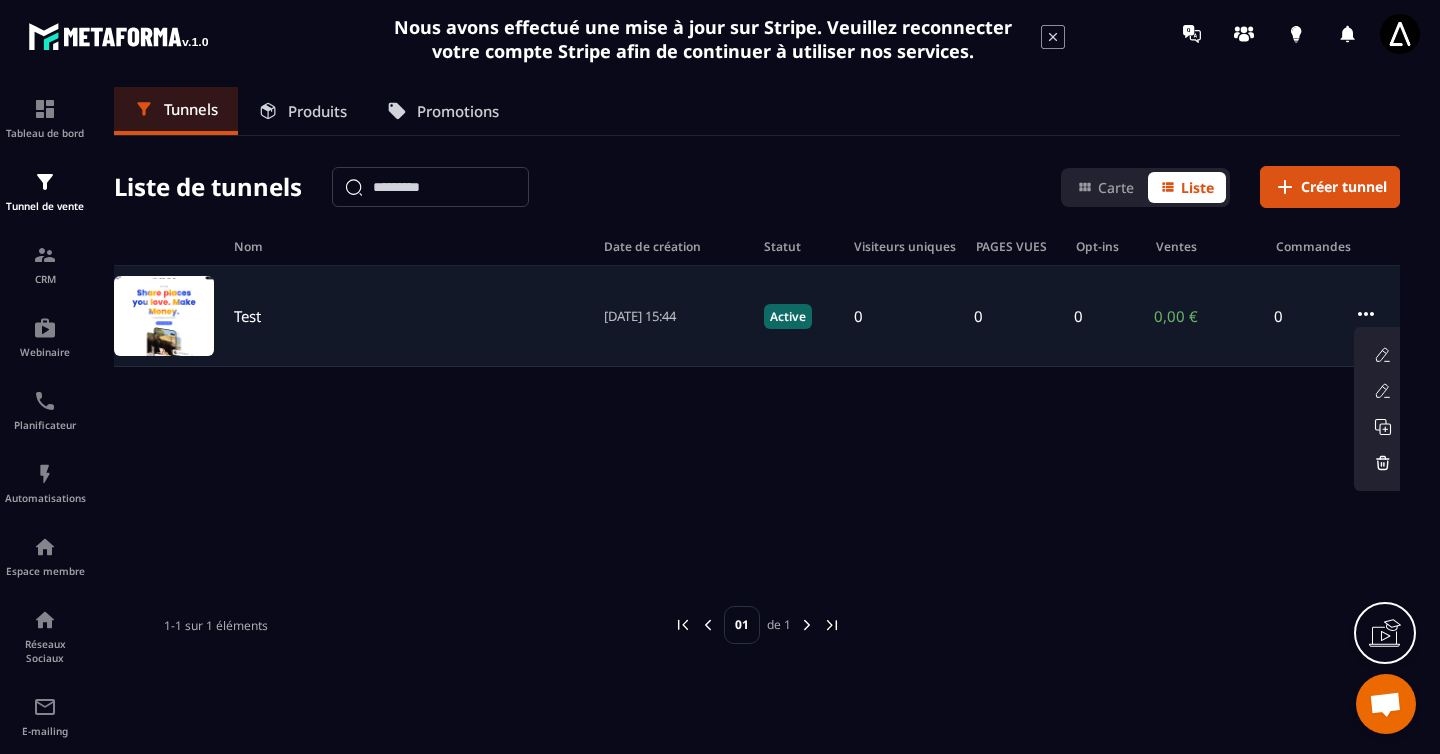 click on "Test" at bounding box center (409, 316) 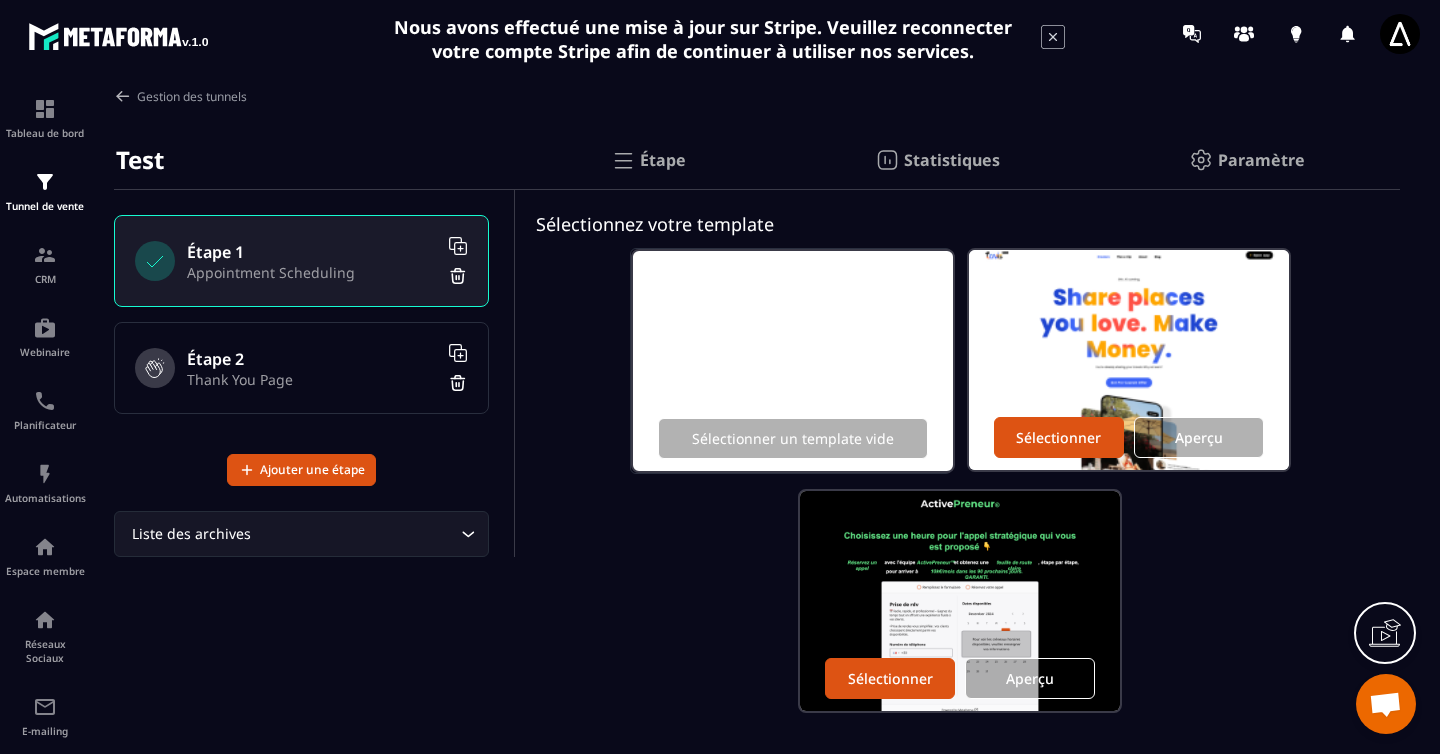 click on "Étape 2" at bounding box center (312, 359) 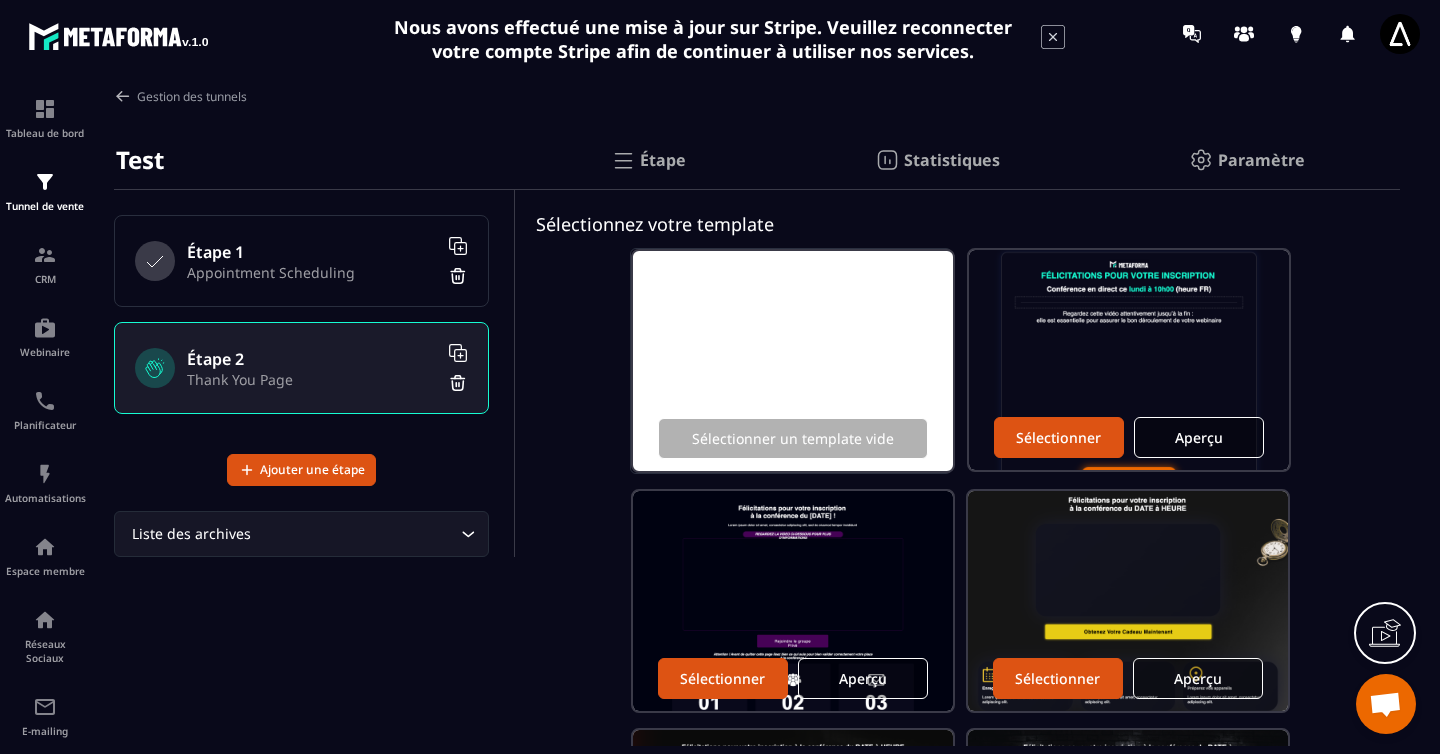 click on "Étape 1" at bounding box center [312, 252] 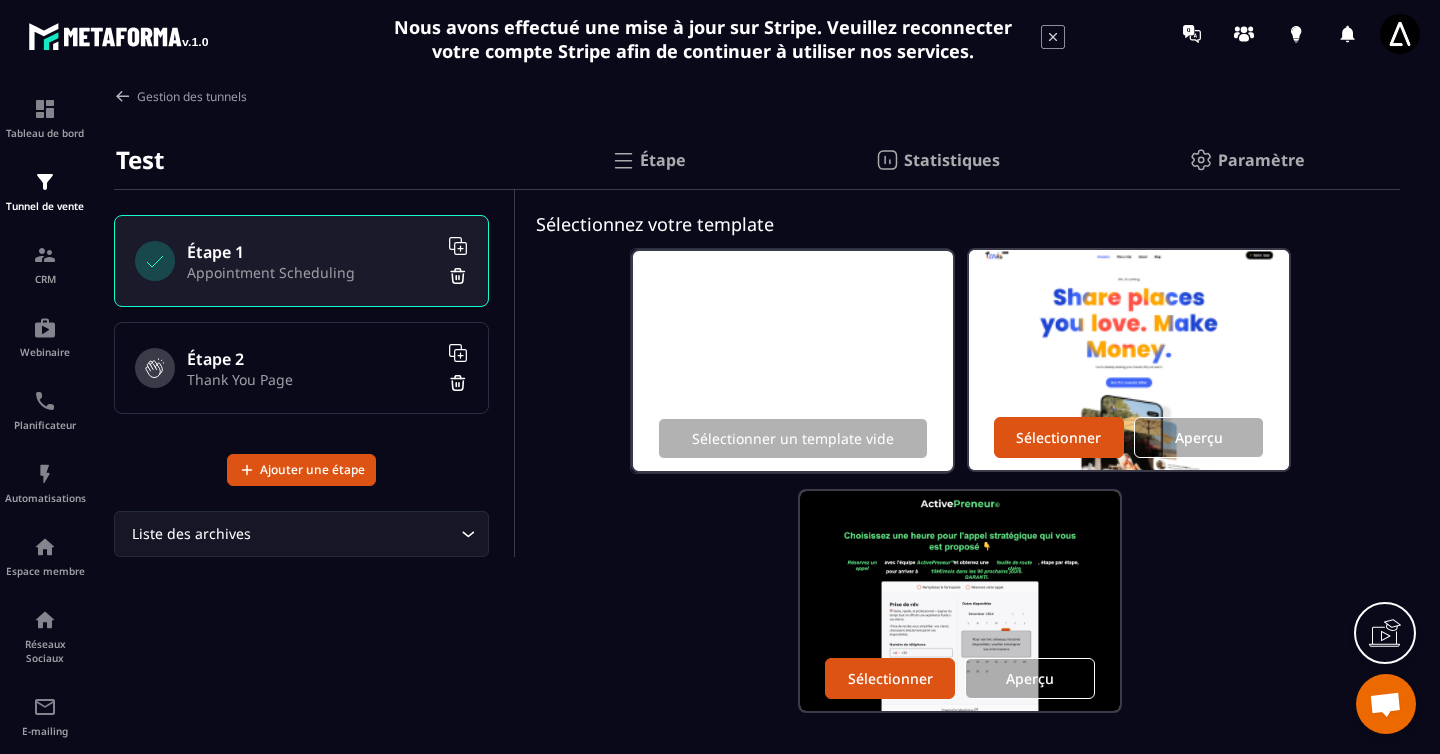 click on "Étape" at bounding box center [663, 160] 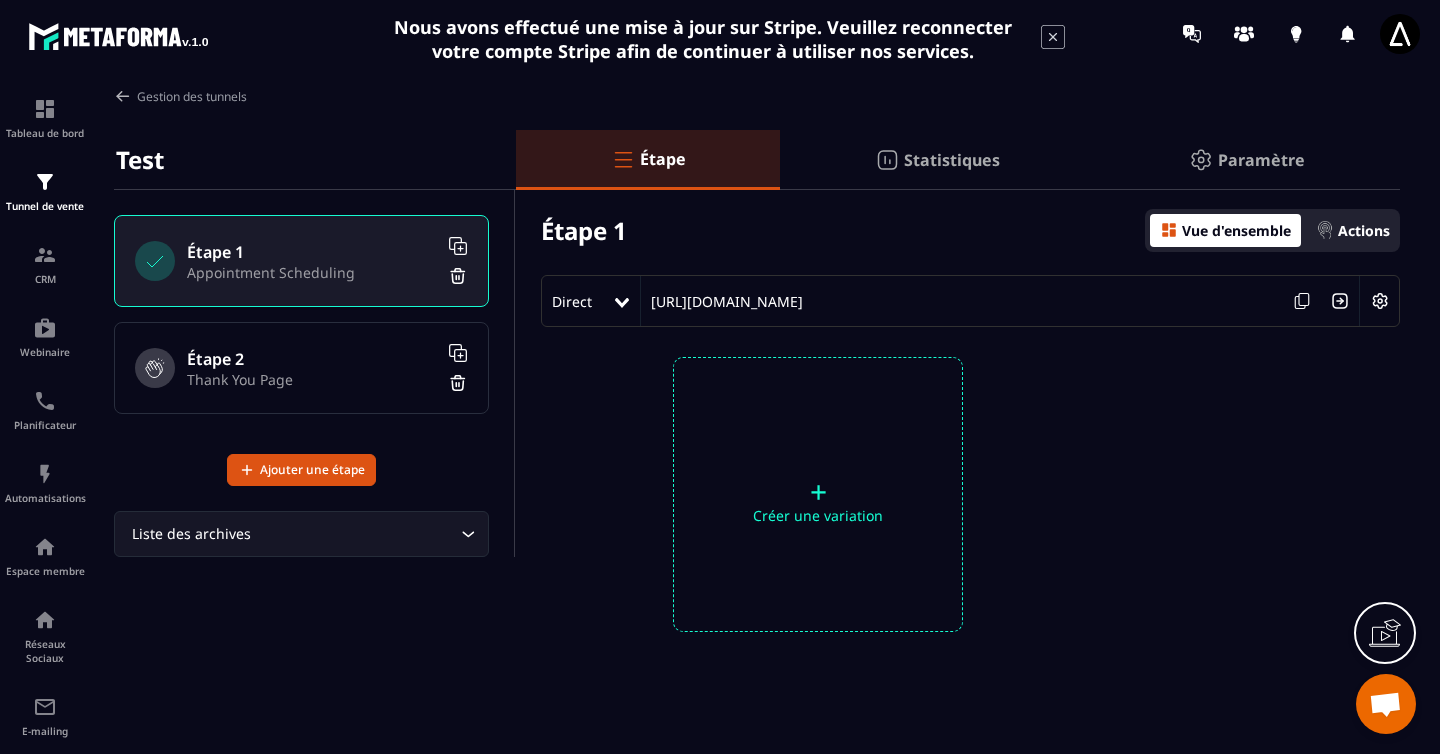 click on "Statistiques" at bounding box center [952, 160] 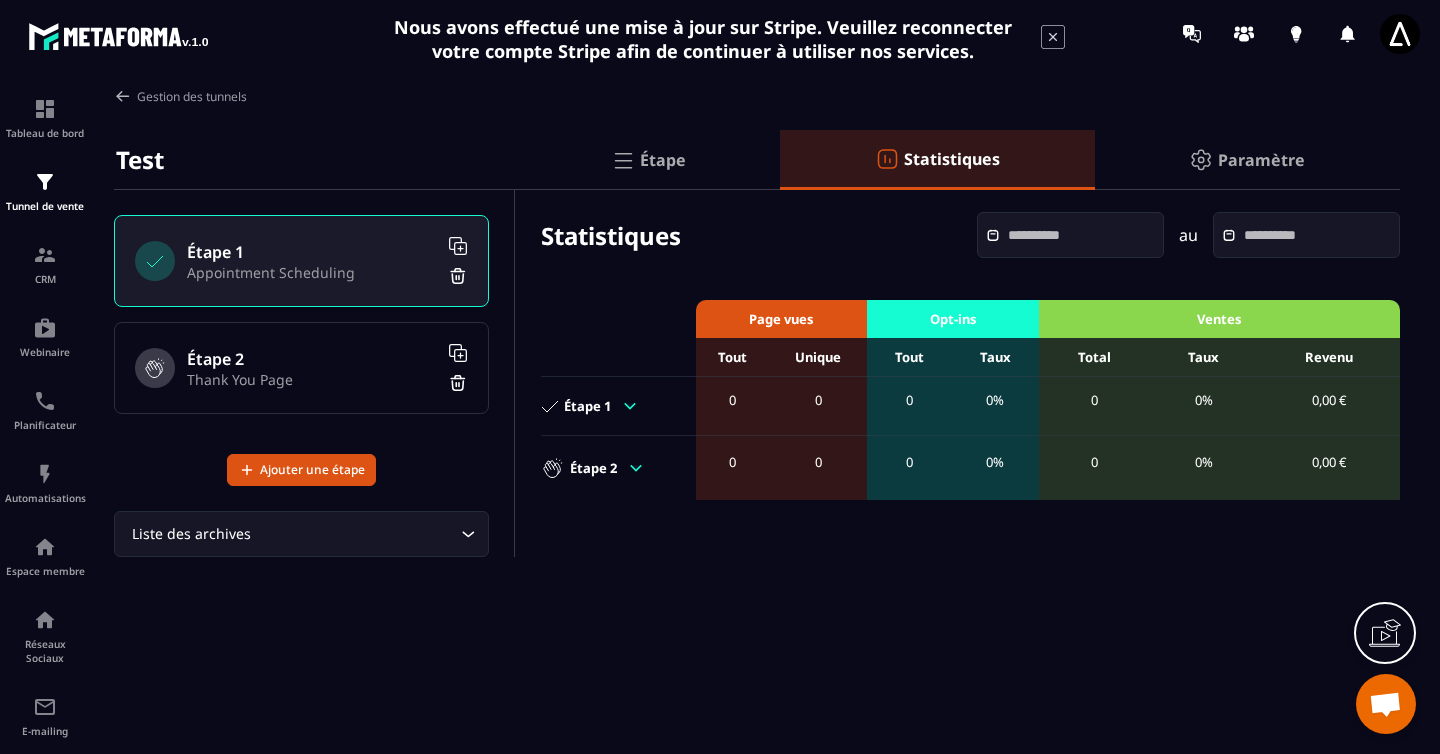 click on "Paramètre" at bounding box center [1261, 160] 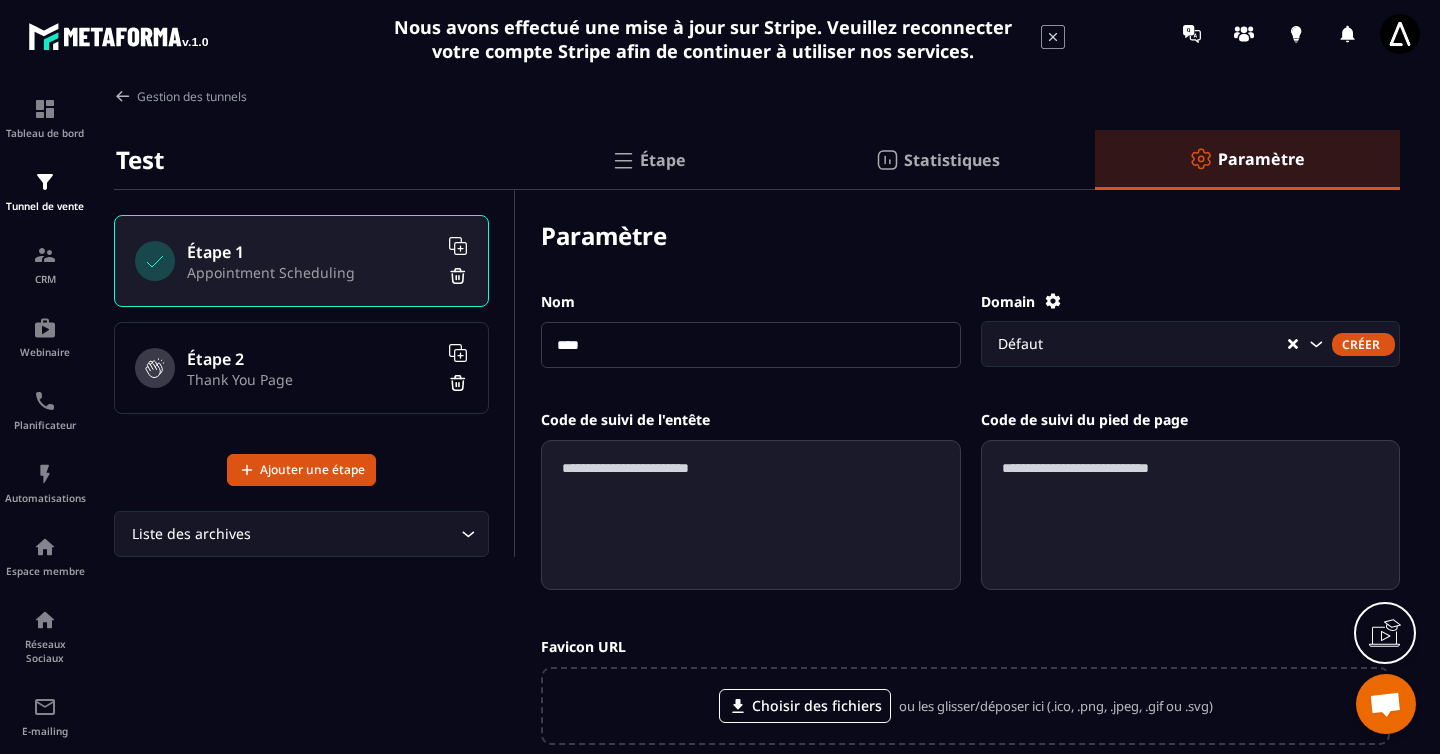 click at bounding box center [623, 160] 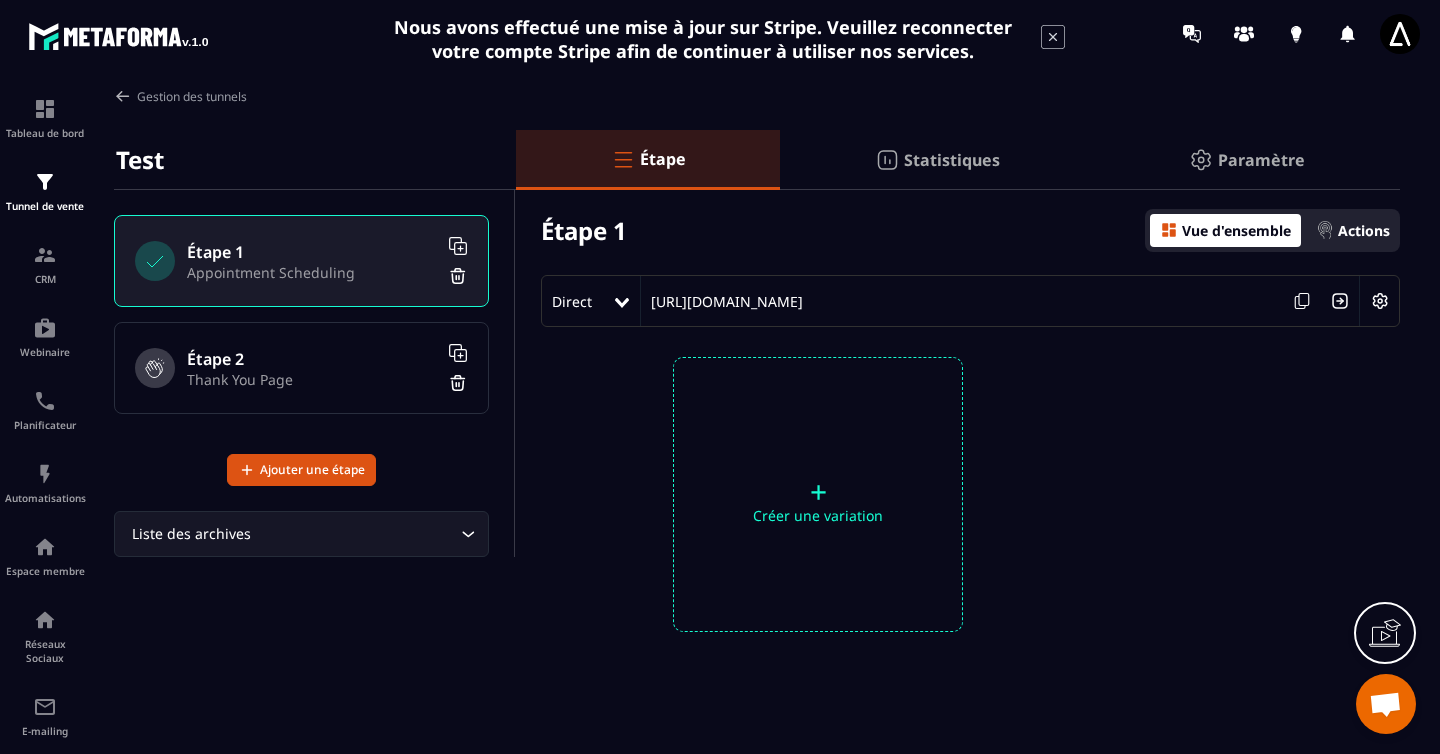 click at bounding box center [1325, 230] 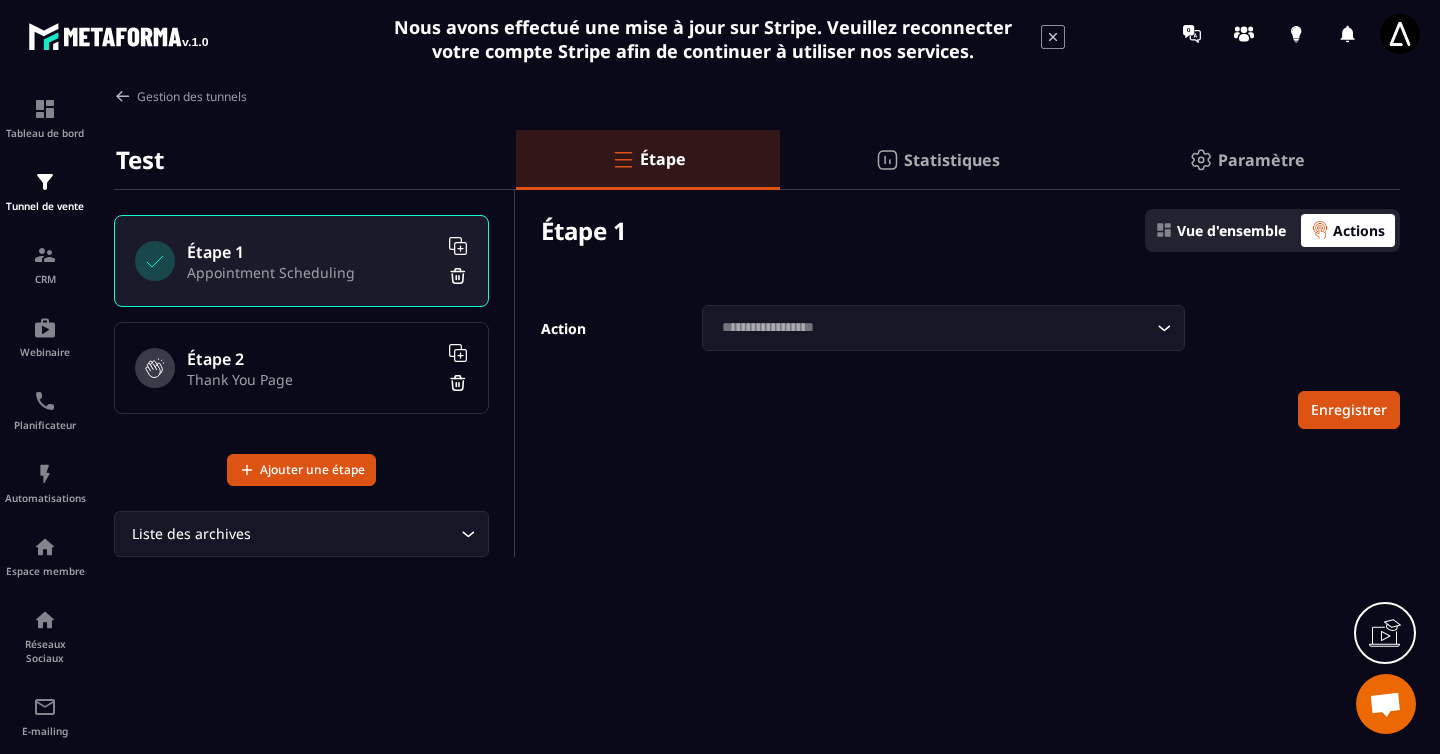 click 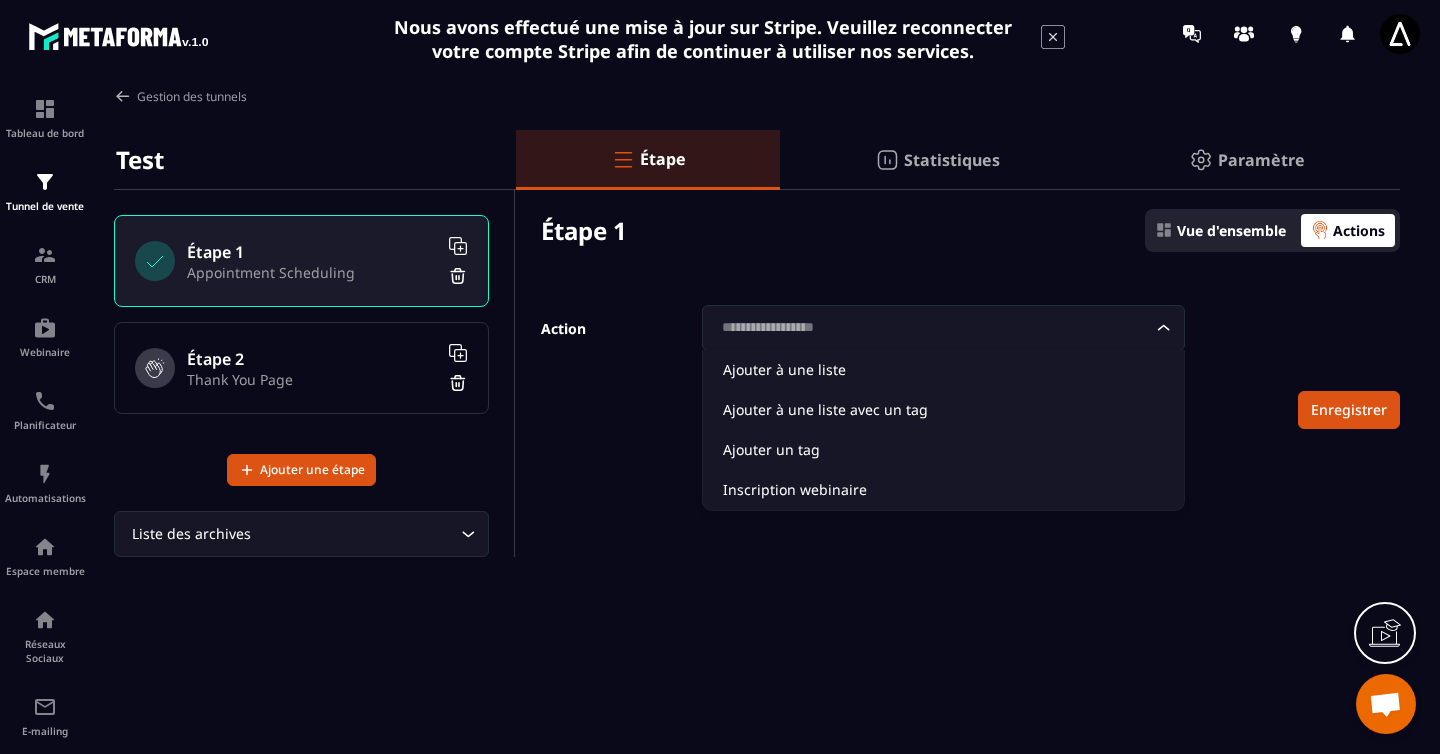 click on "Étape Statistiques Paramètre Étape 1 Vue d'ensemble Actions Action Loading... Ajouter à une liste Ajouter à une liste avec un tag Ajouter un tag Inscription webinaire Enregistrer" at bounding box center [958, 343] 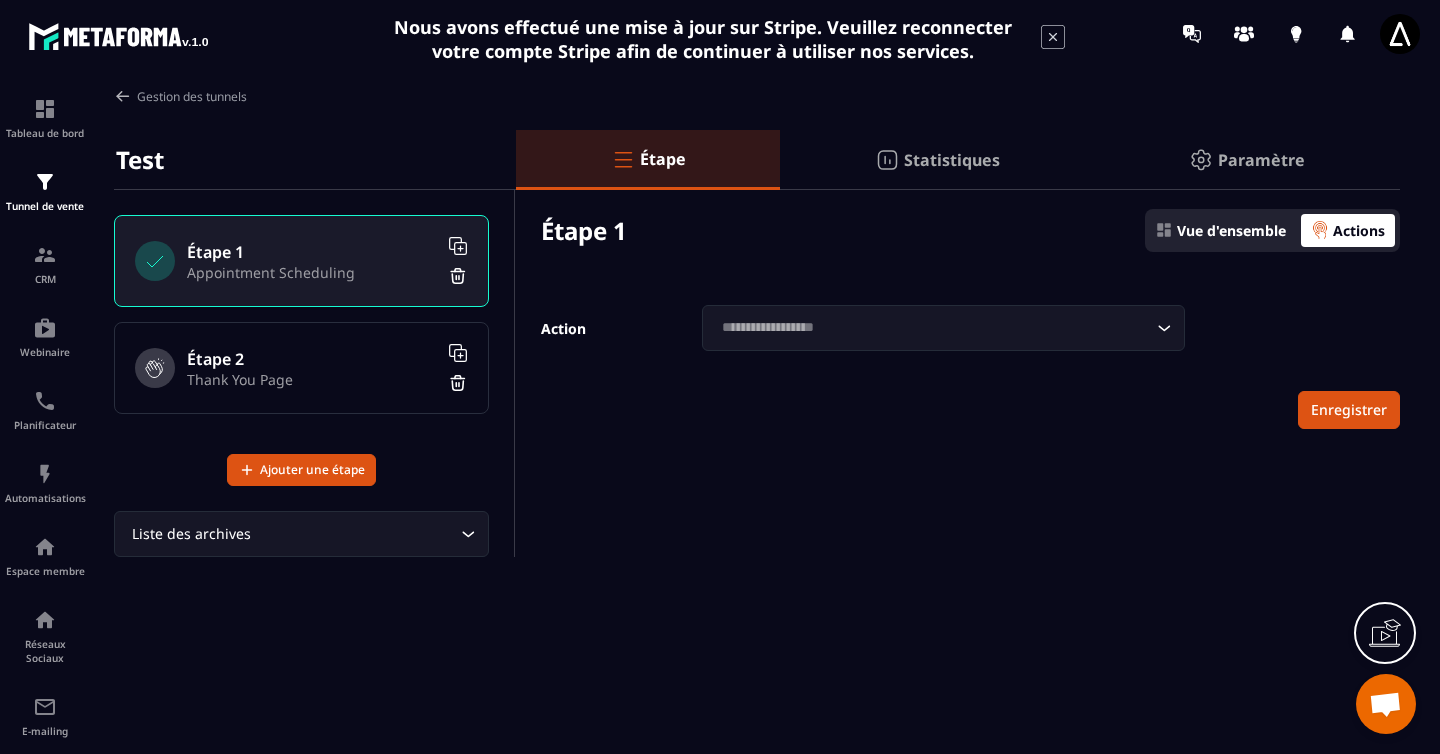 click on "Test" at bounding box center (315, 160) 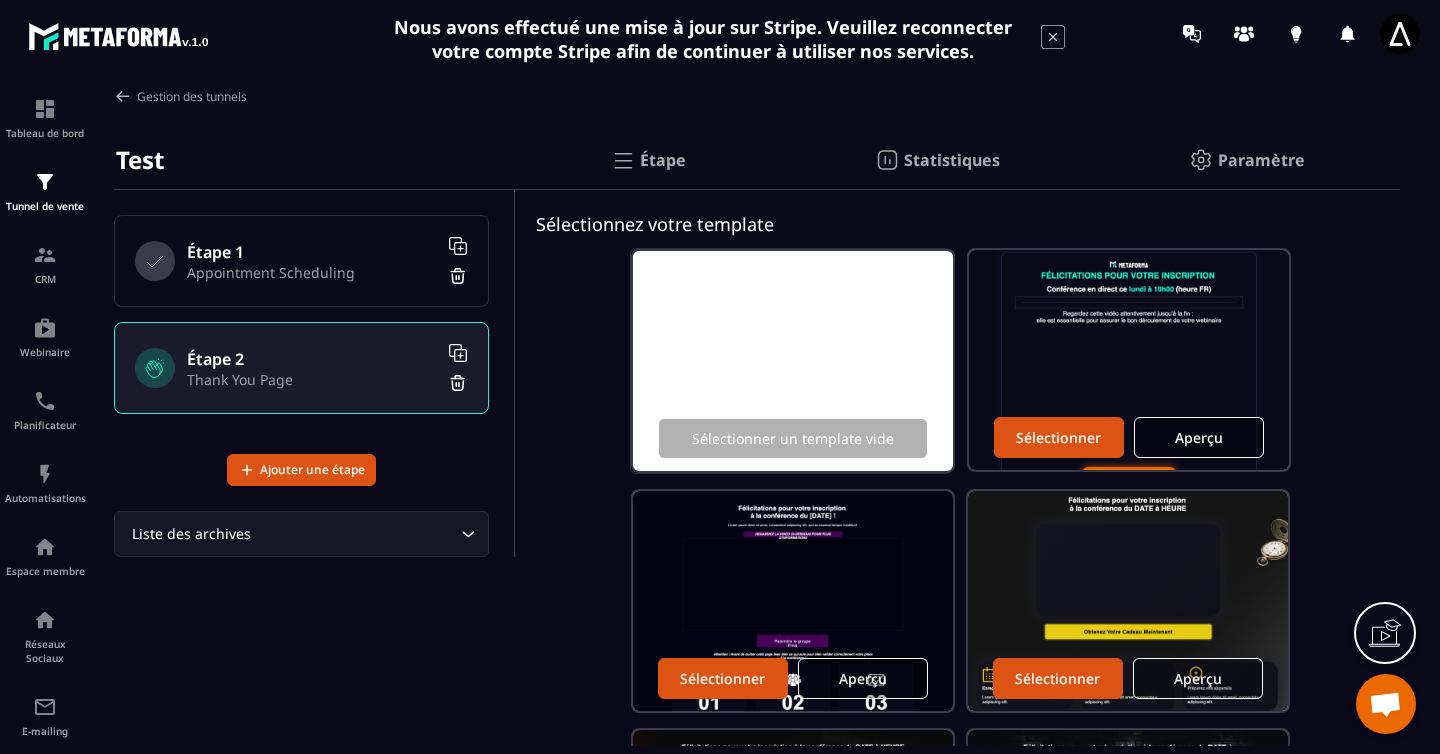 click on "Étape 1" at bounding box center (312, 252) 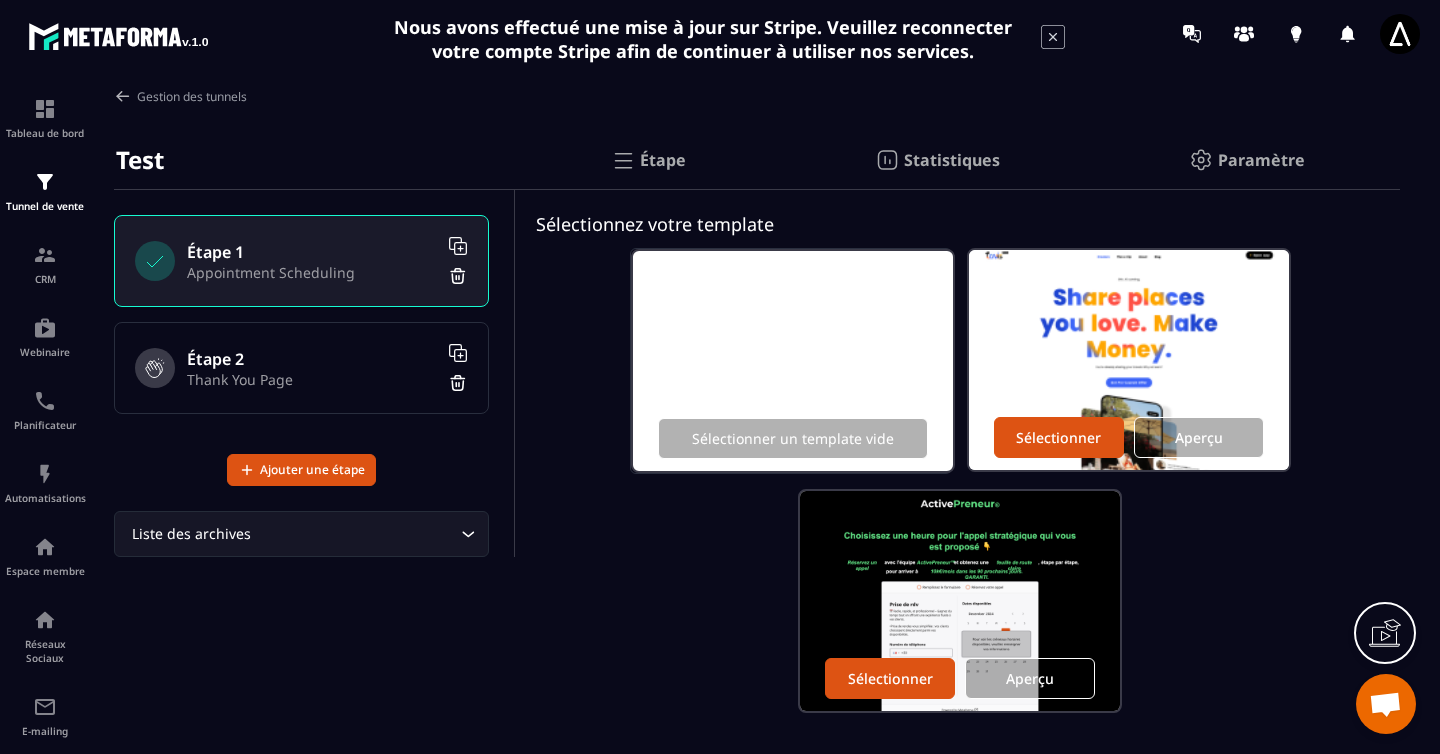 scroll, scrollTop: 47, scrollLeft: 0, axis: vertical 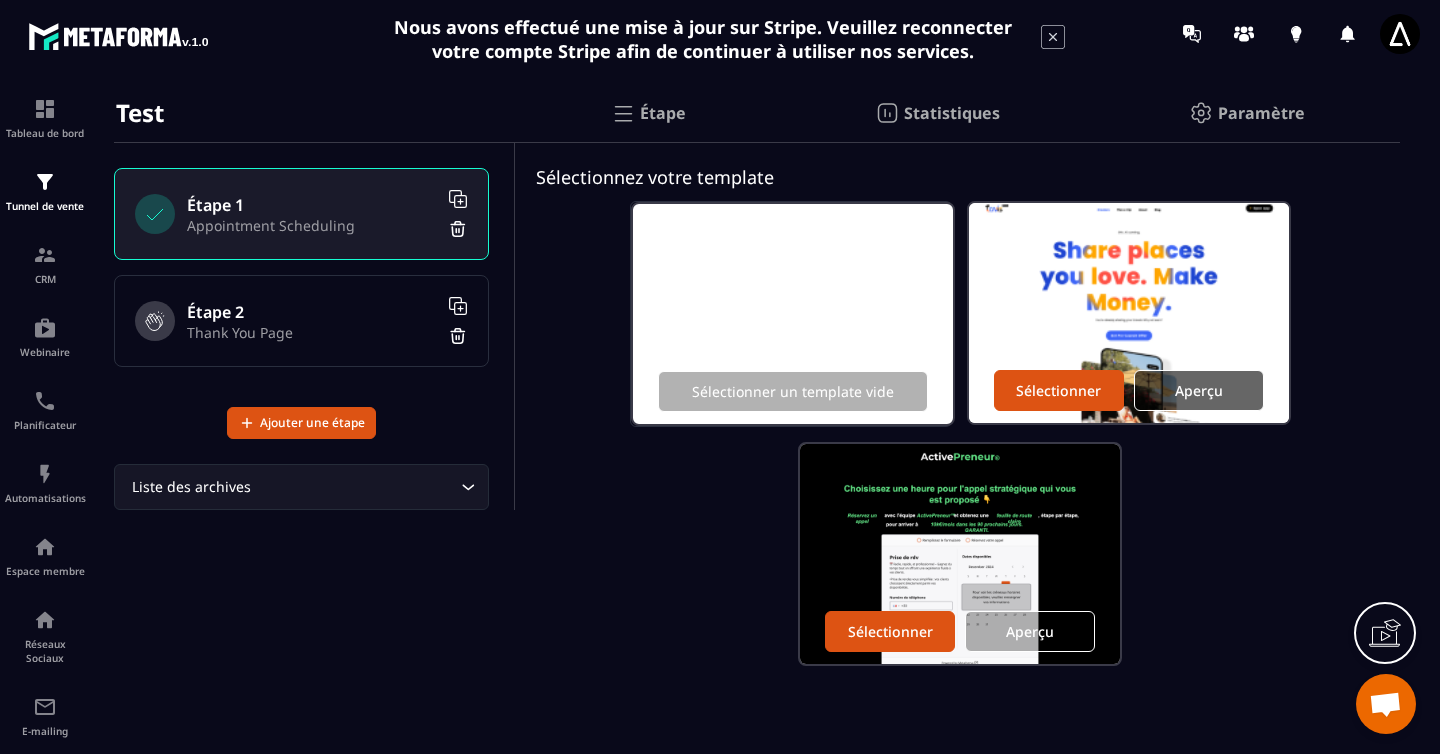 click on "Aperçu" at bounding box center [1199, 390] 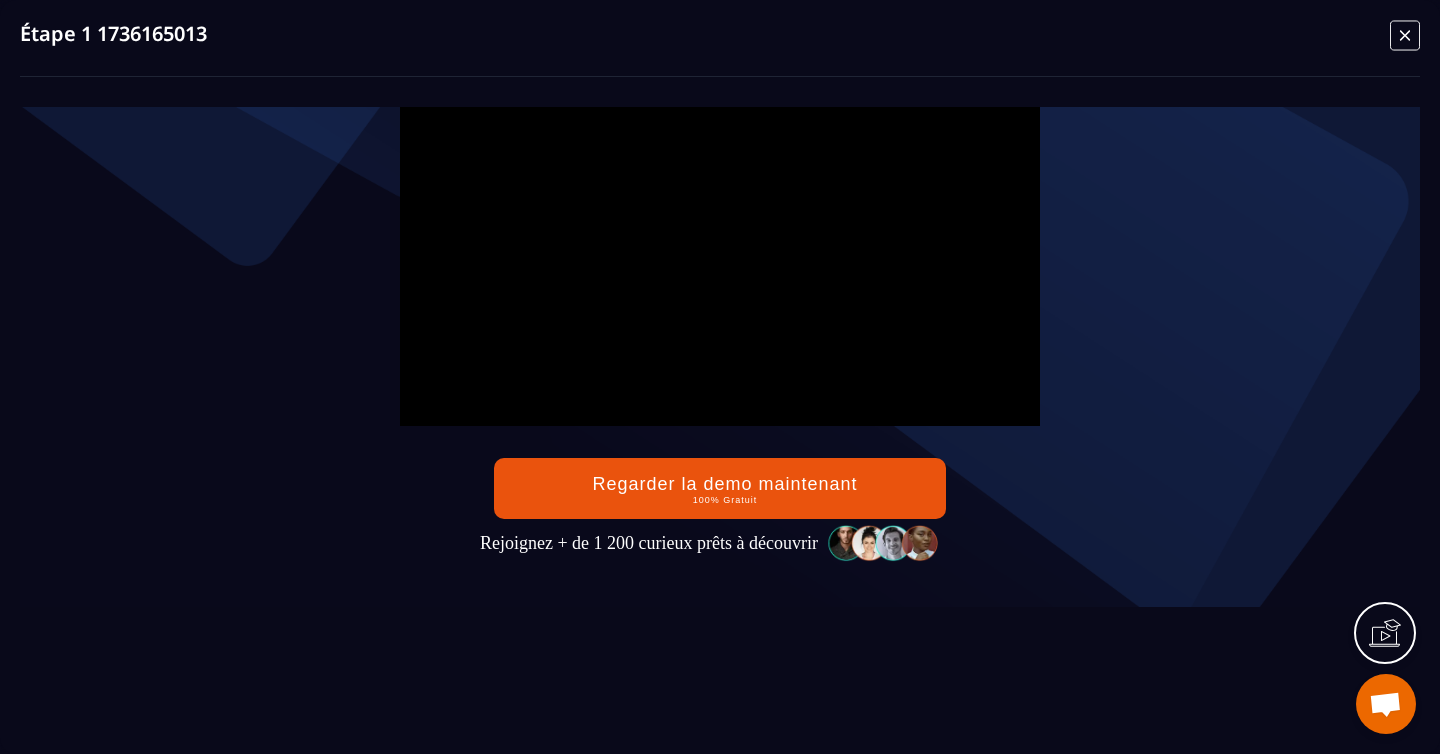 scroll, scrollTop: 0, scrollLeft: 0, axis: both 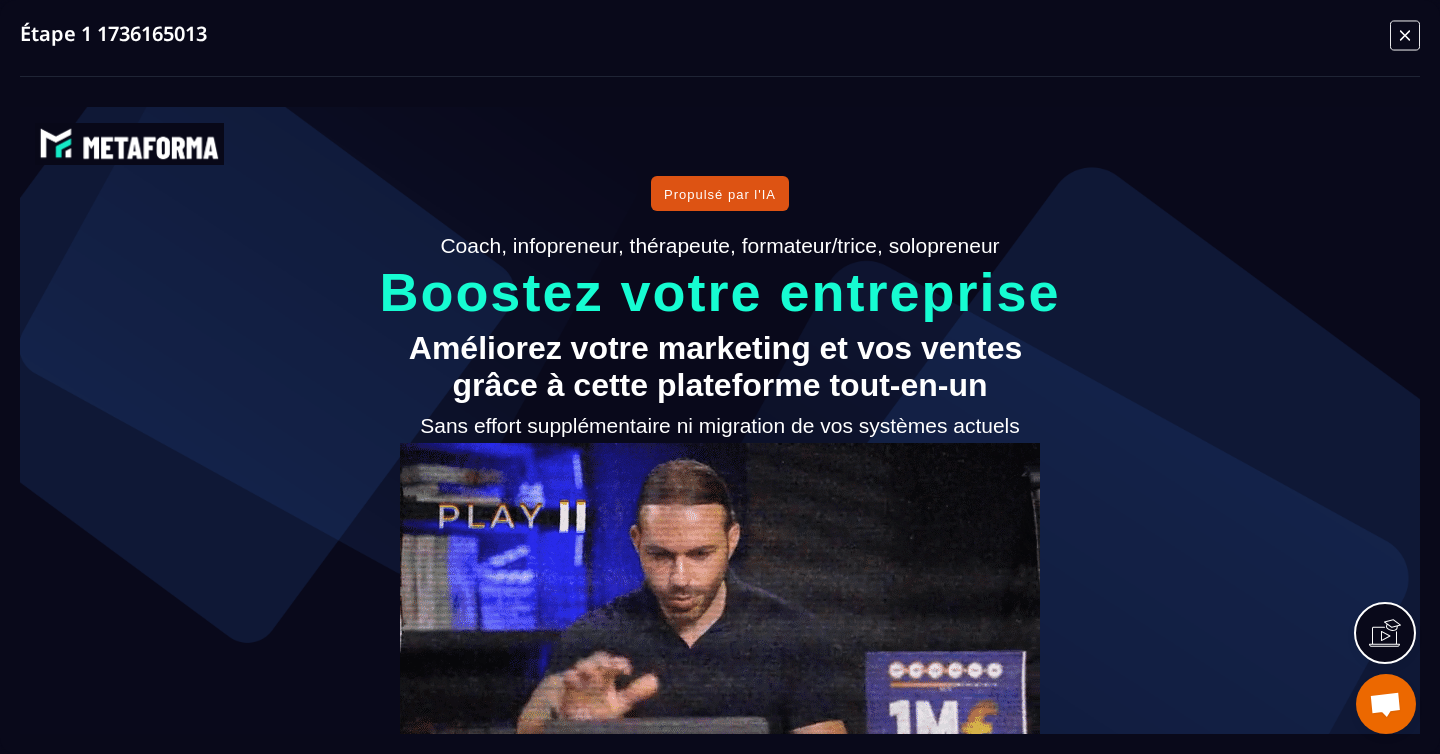 click 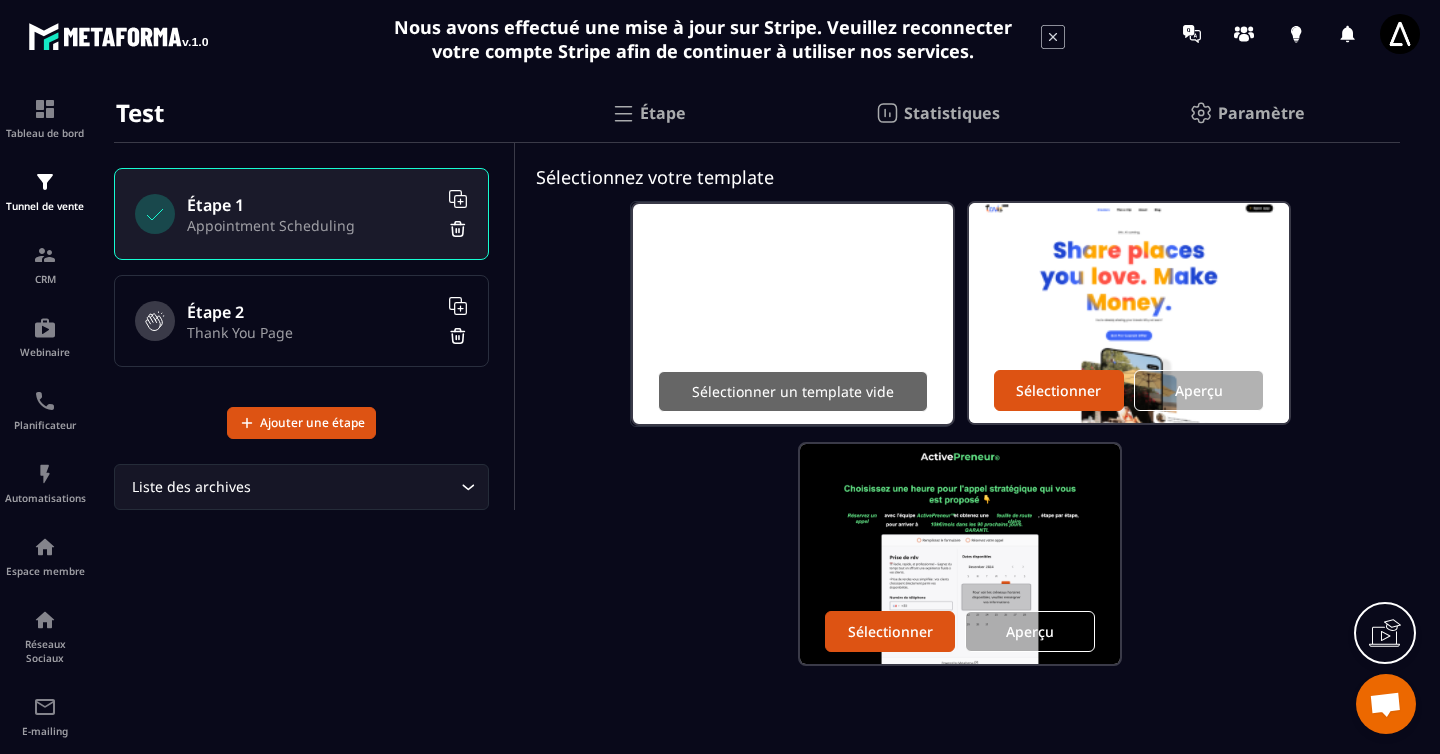 click on "Sélectionner un template vide" at bounding box center [793, 391] 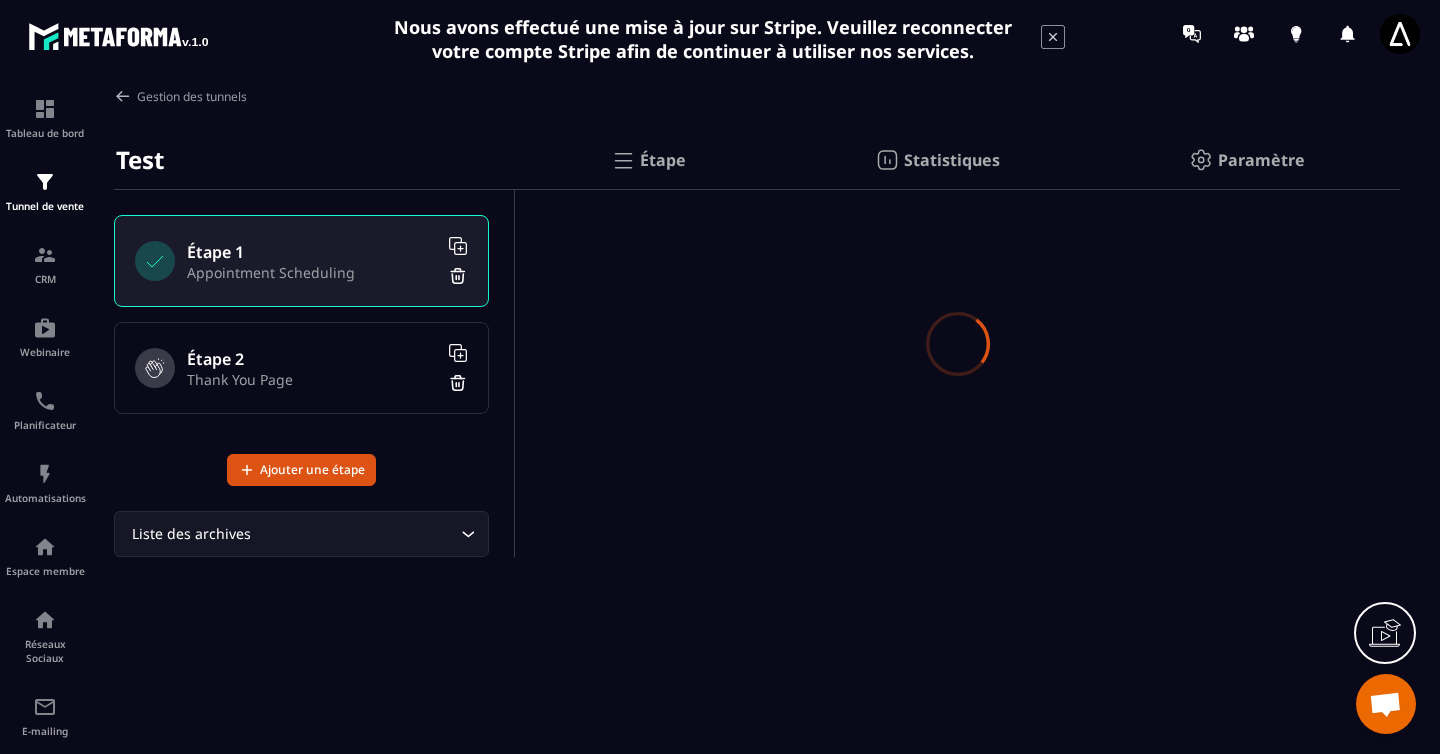 scroll, scrollTop: 0, scrollLeft: 0, axis: both 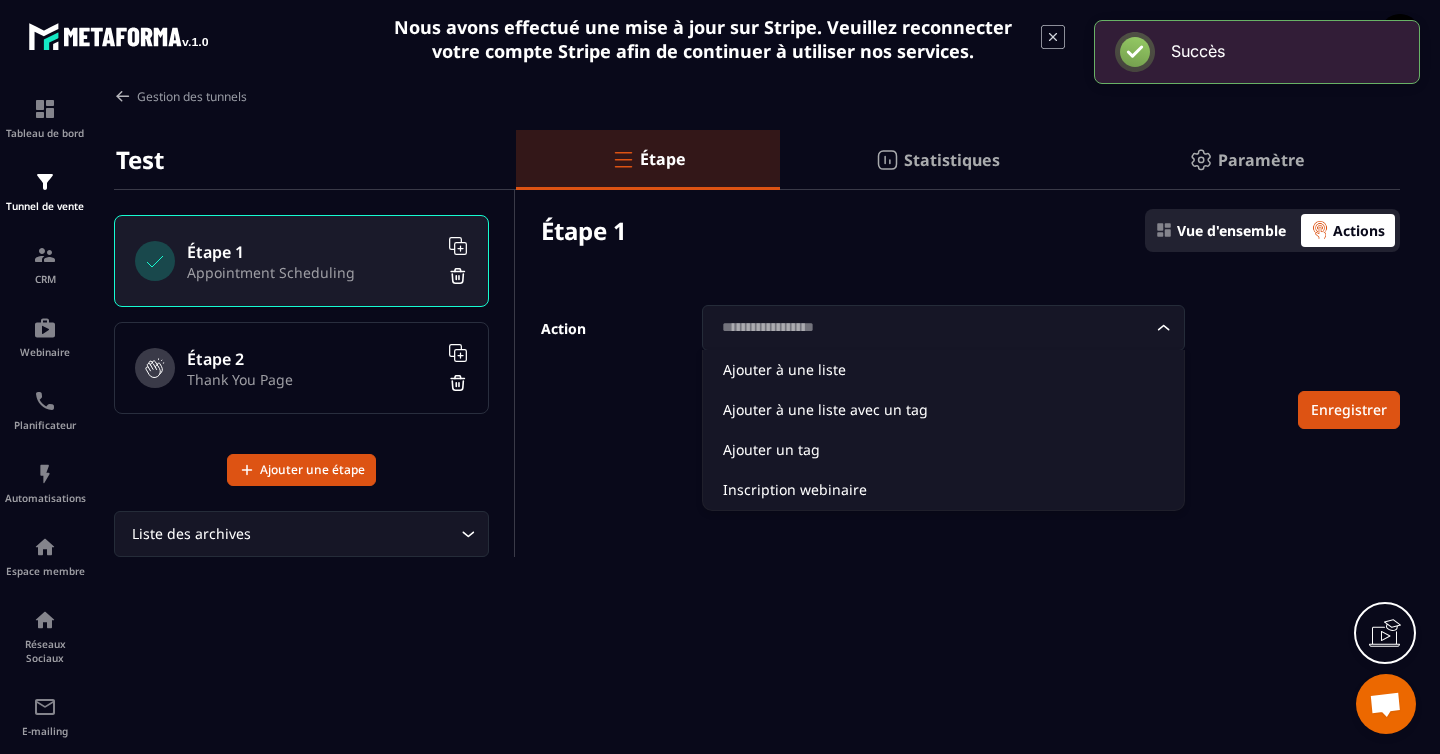 click on "Loading..." 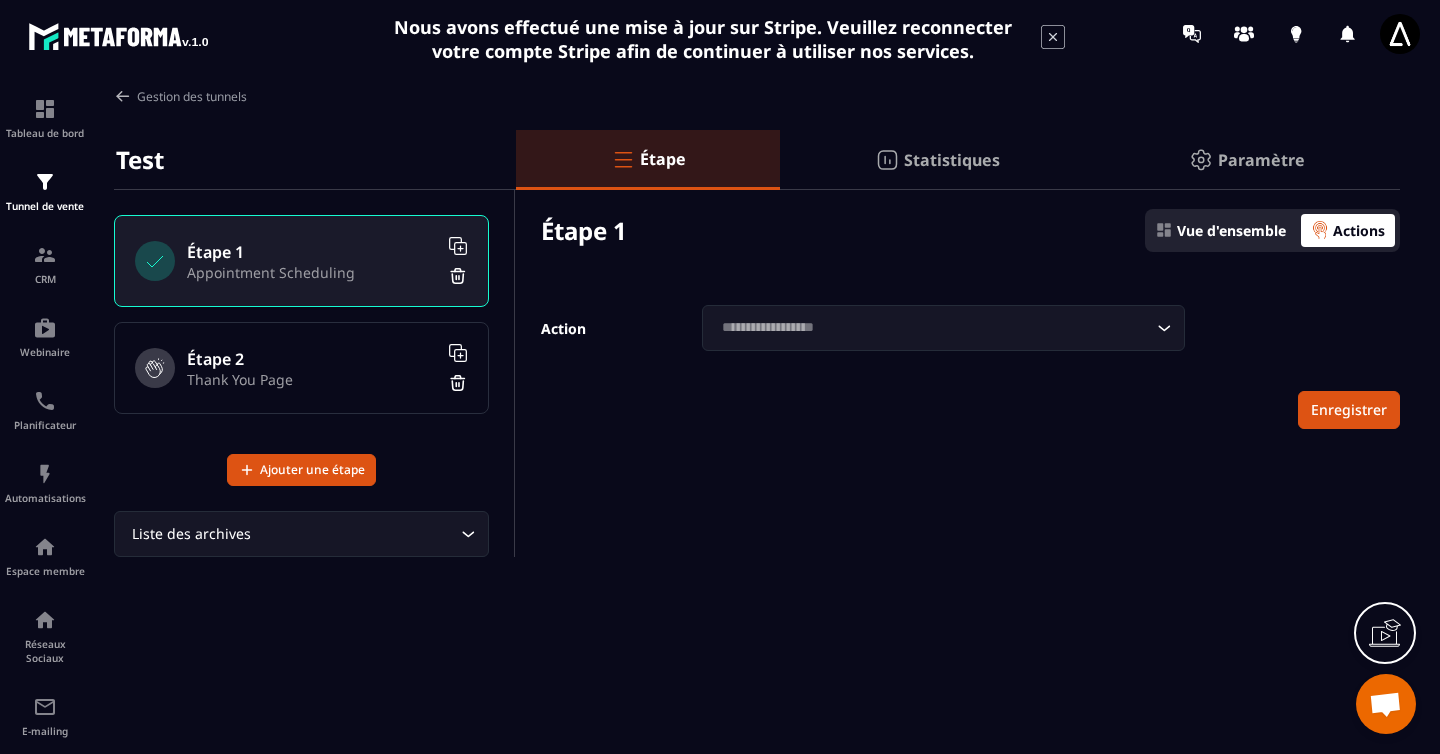 click on "Étape 1 Vue d'ensemble Actions" at bounding box center (970, 230) 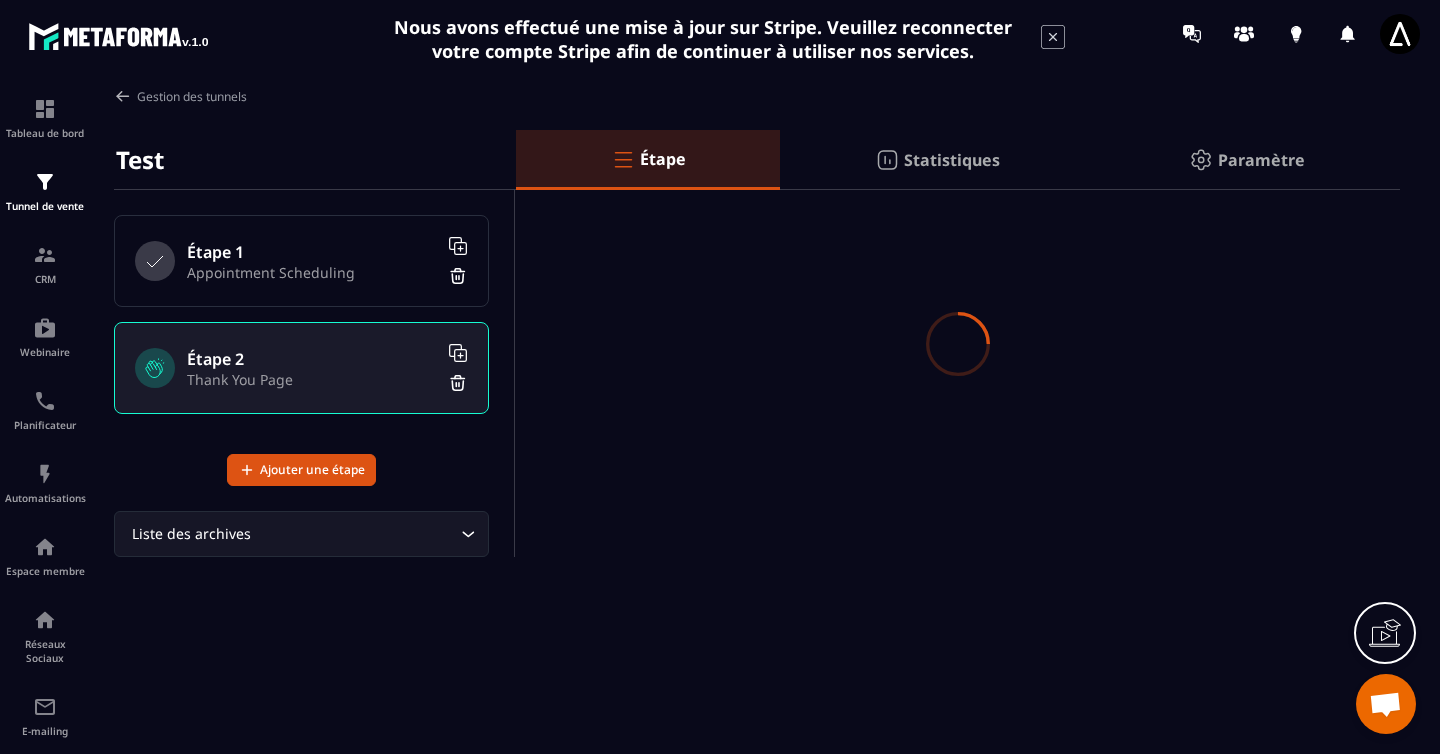 click on "Étape 1 Appointment Scheduling" at bounding box center [301, 261] 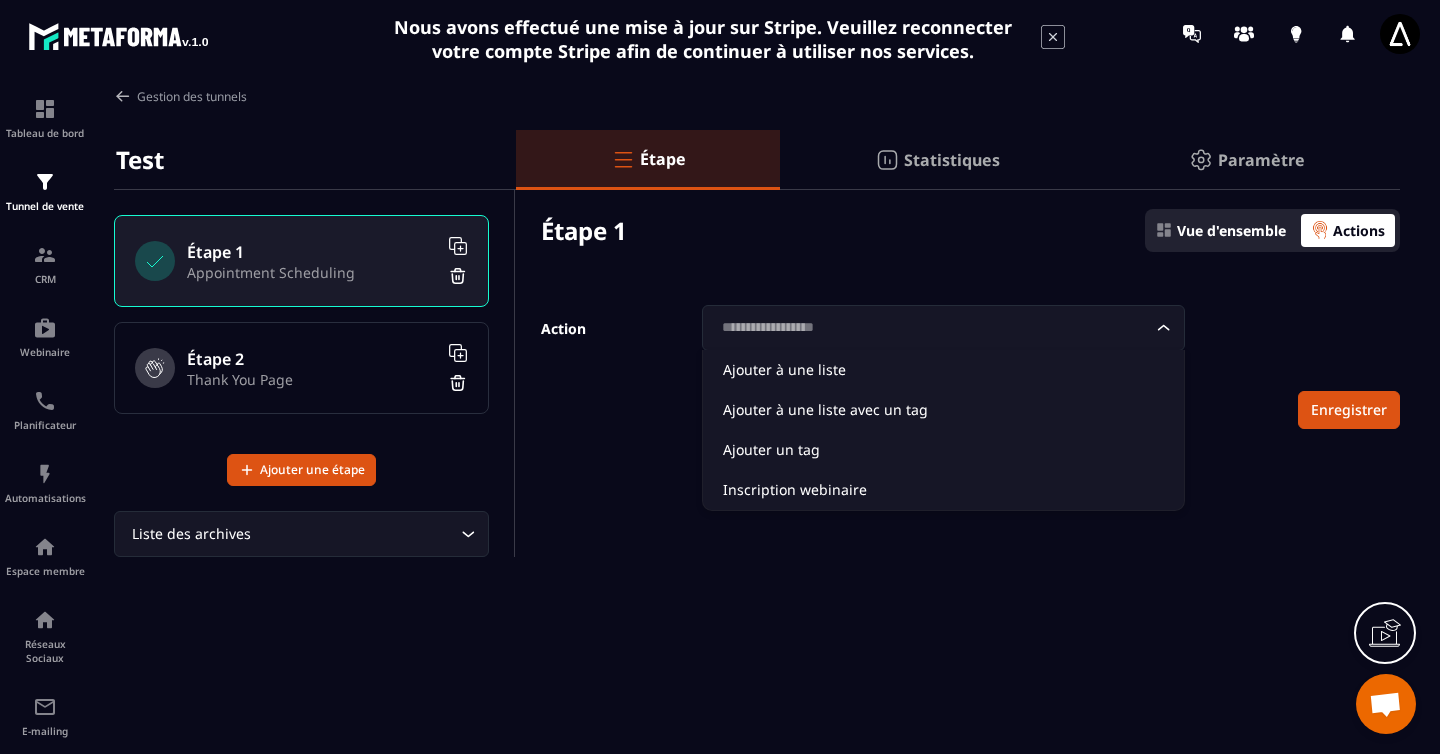 click on "Loading..." 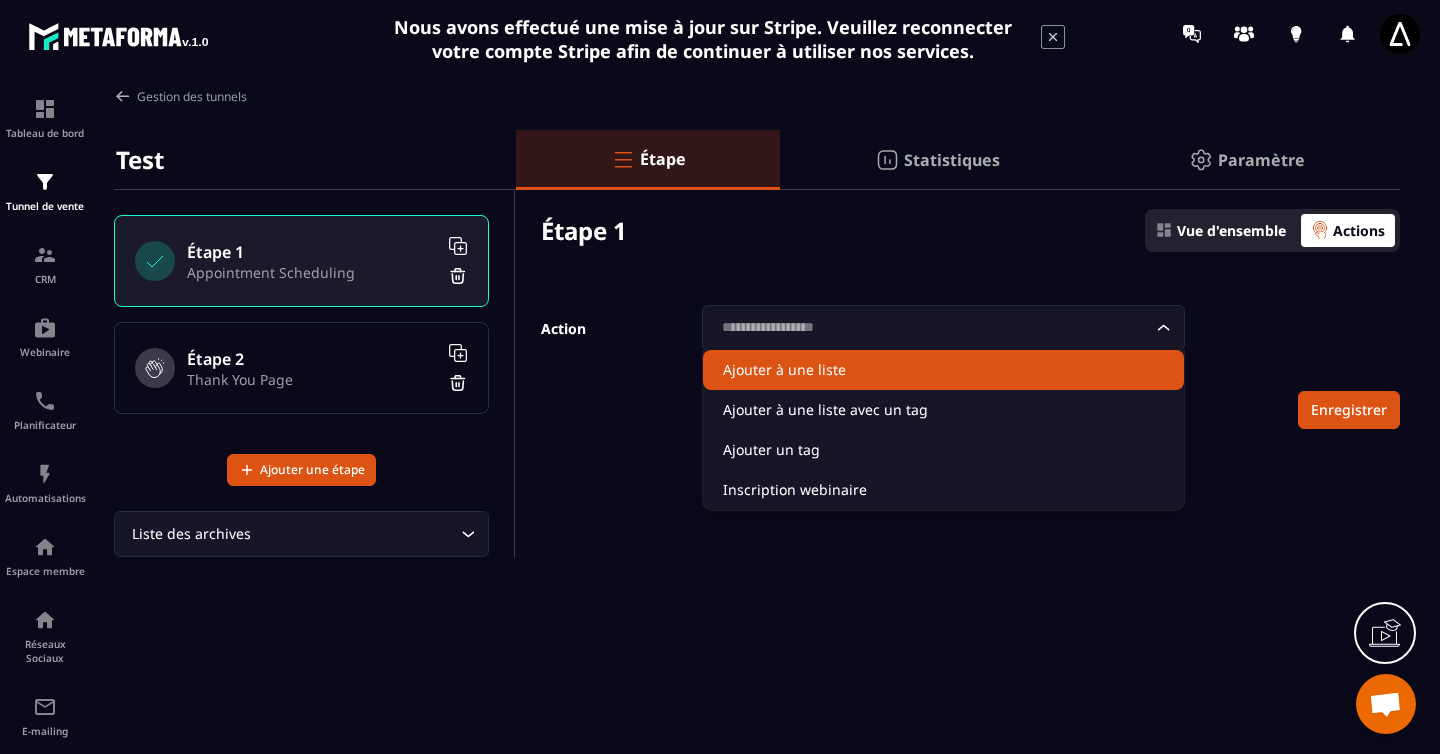 click on "Ajouter à une liste" 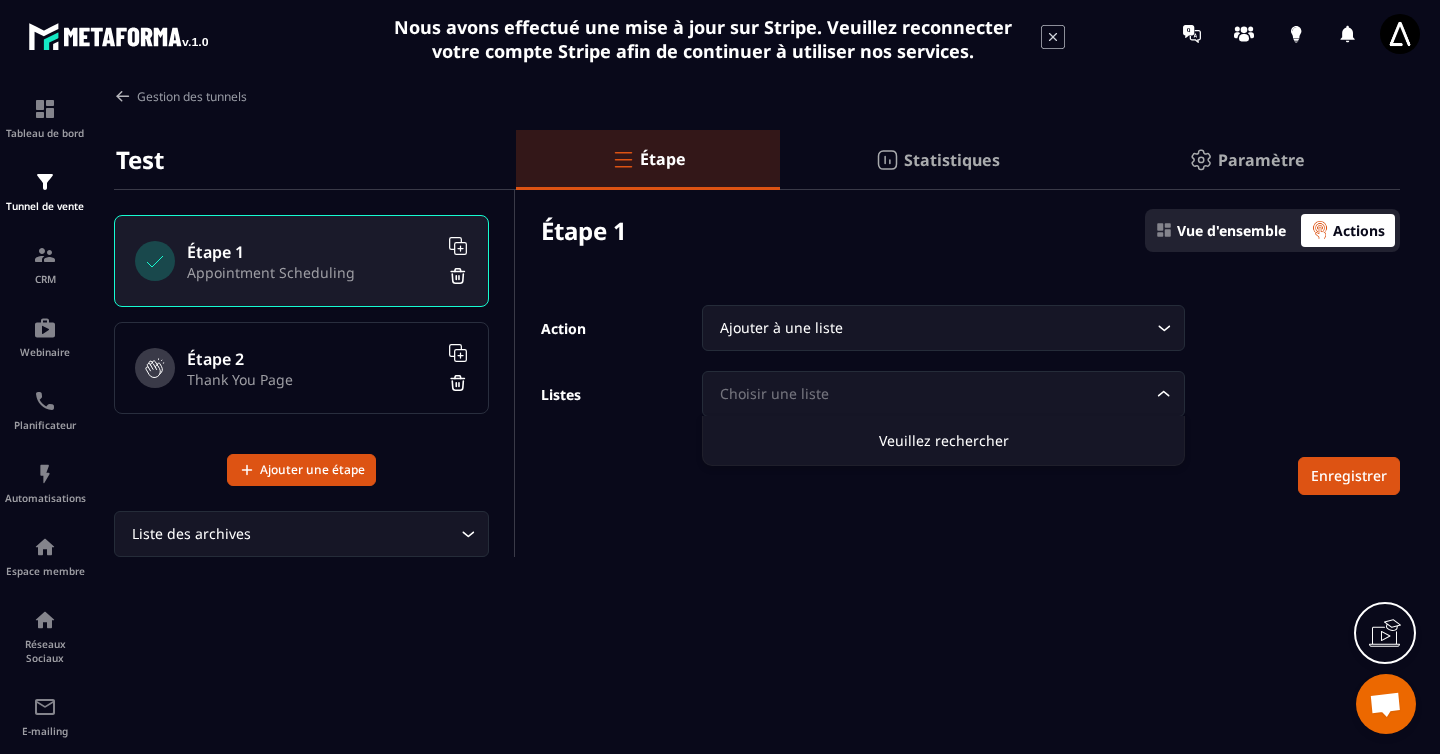 click 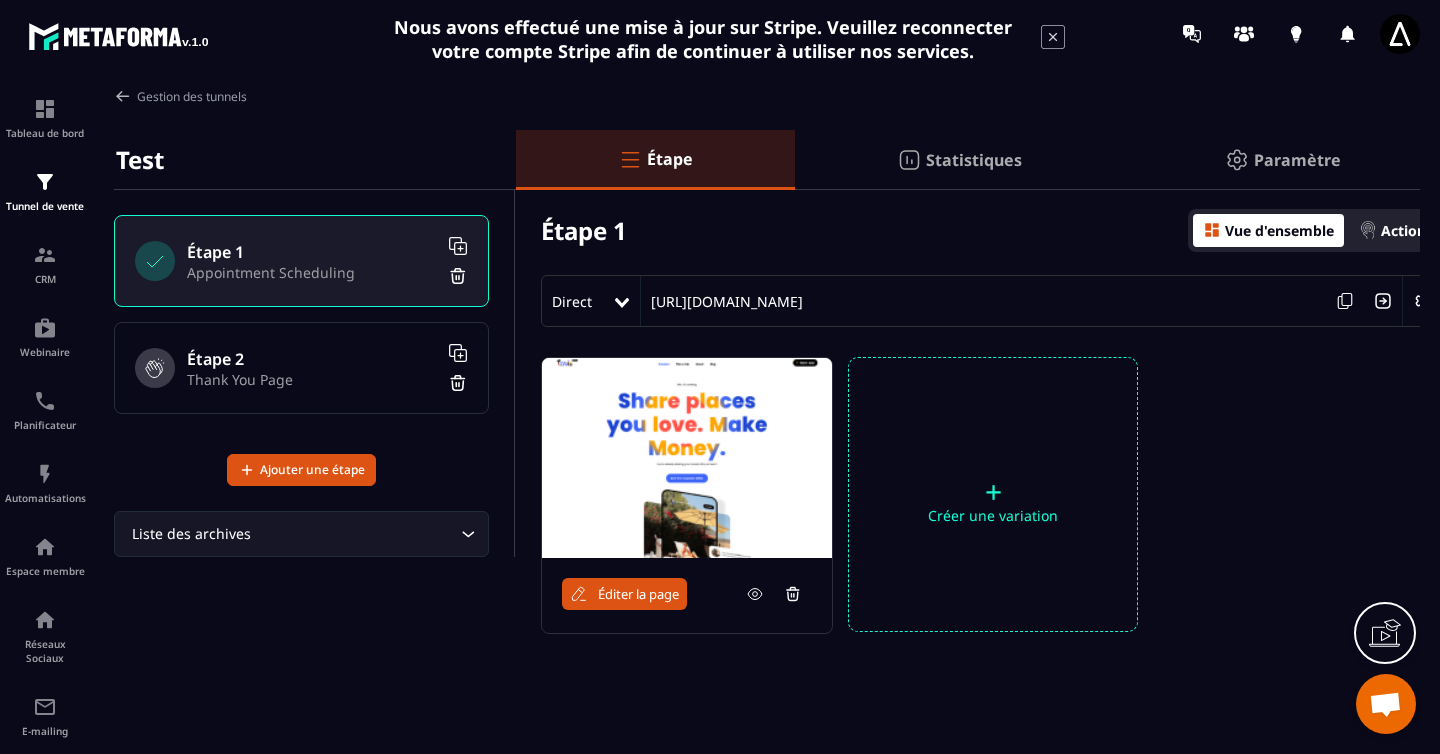 click on "Actions" at bounding box center [1407, 230] 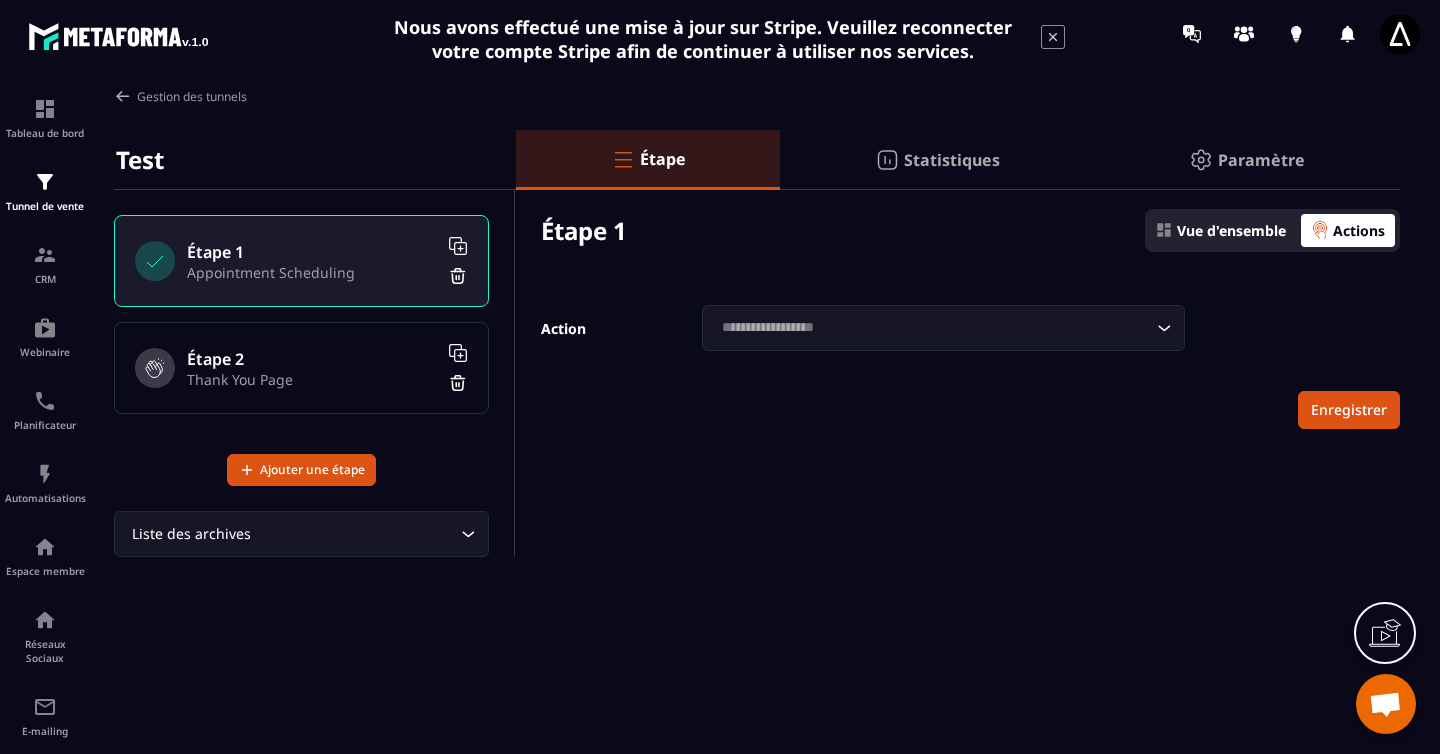 click on "Vue d'ensemble" at bounding box center [1231, 230] 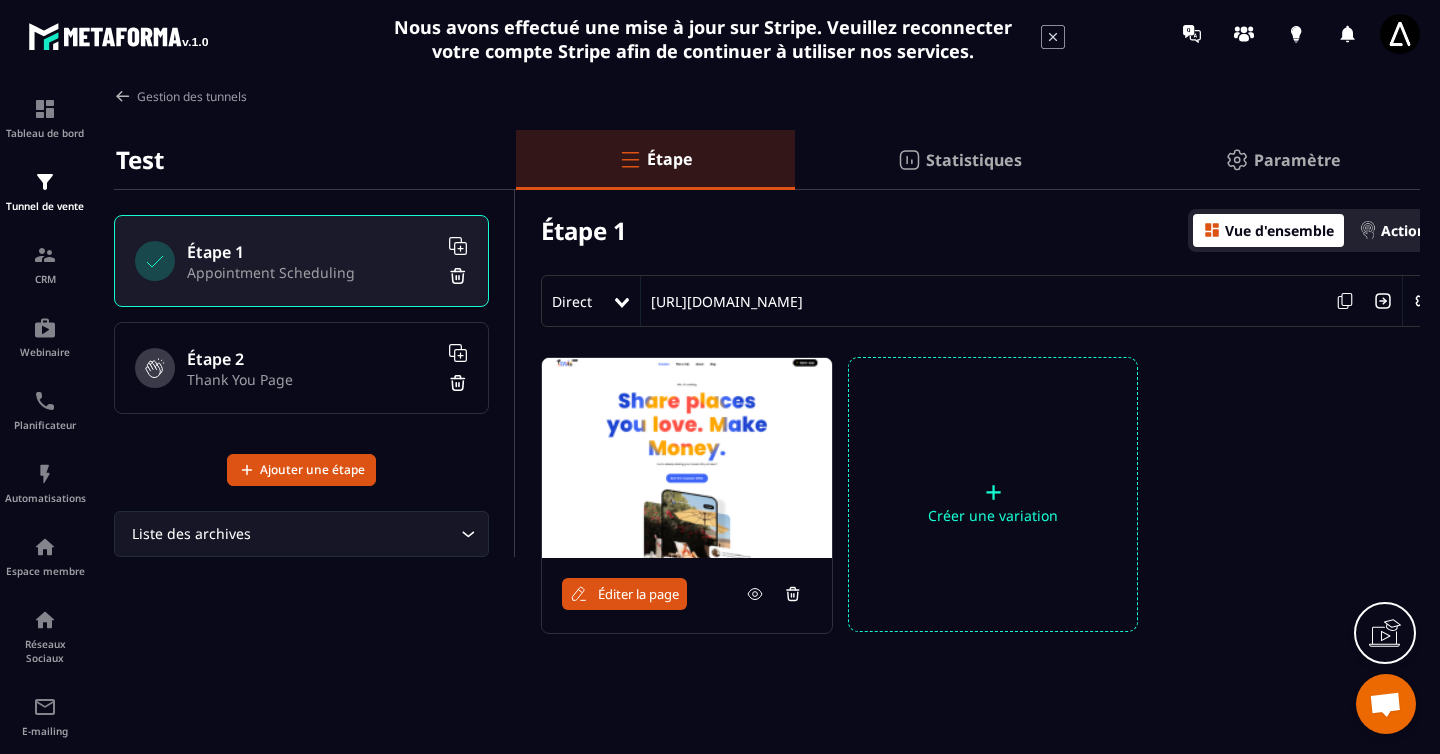 click on "+" at bounding box center (993, 492) 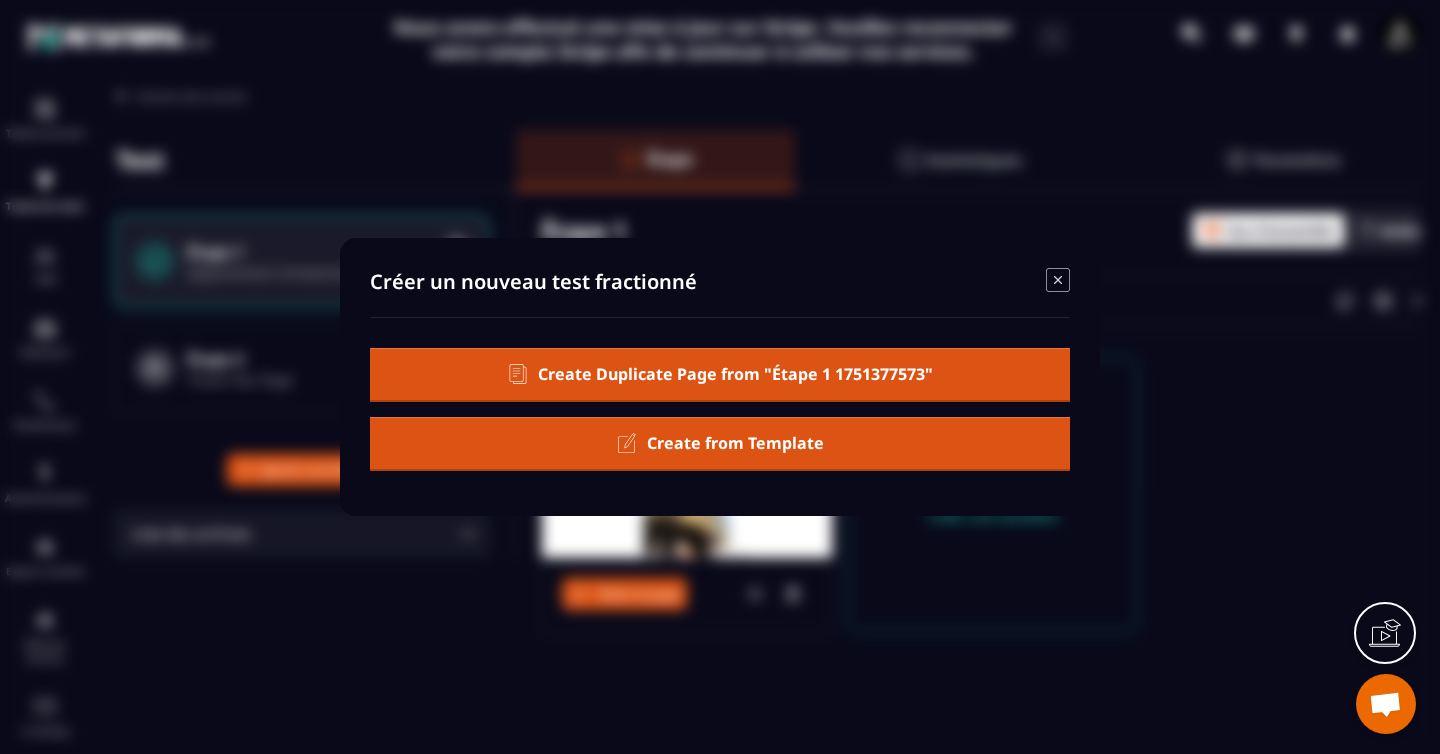 click on "Create from Template" at bounding box center (735, 443) 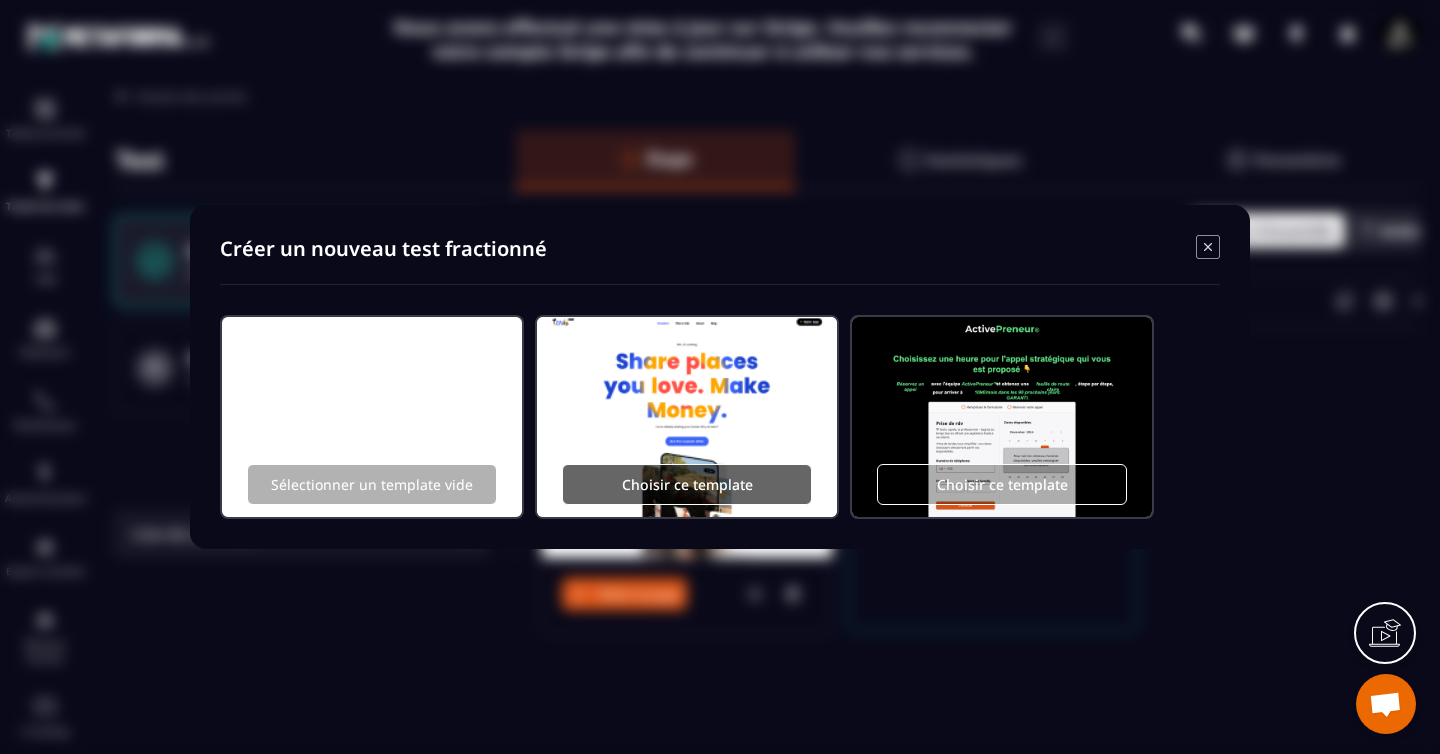 click on "Choisir ce template" at bounding box center (687, 484) 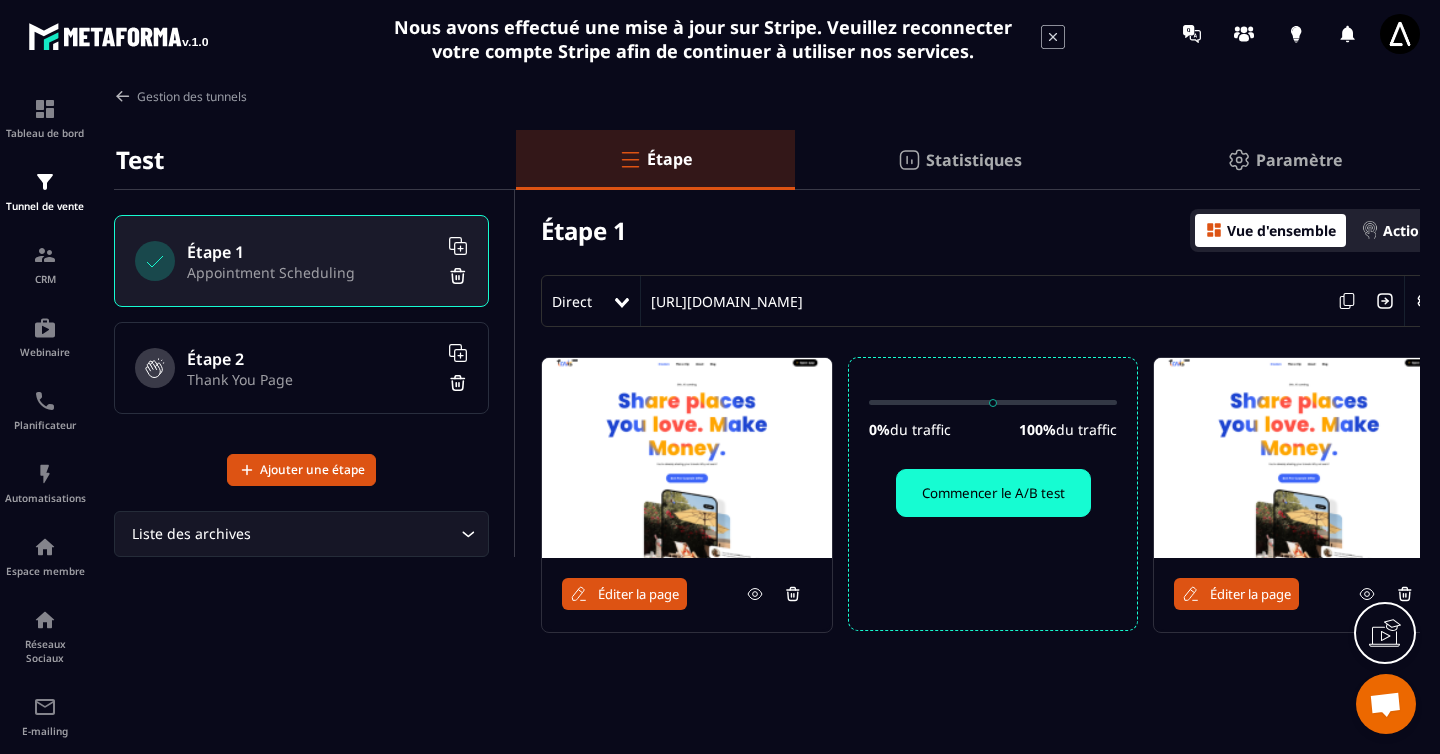 click on "Commencer le A/B test" at bounding box center (993, 493) 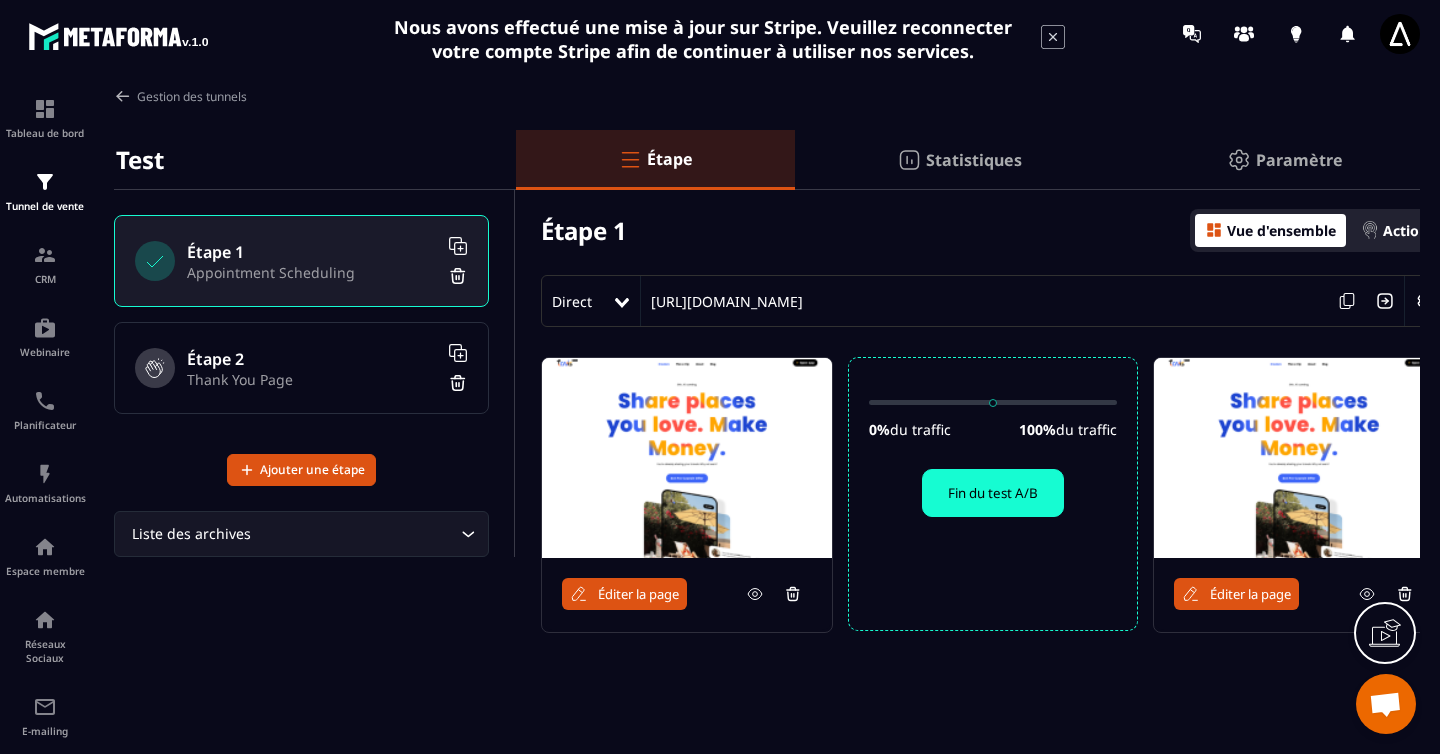click 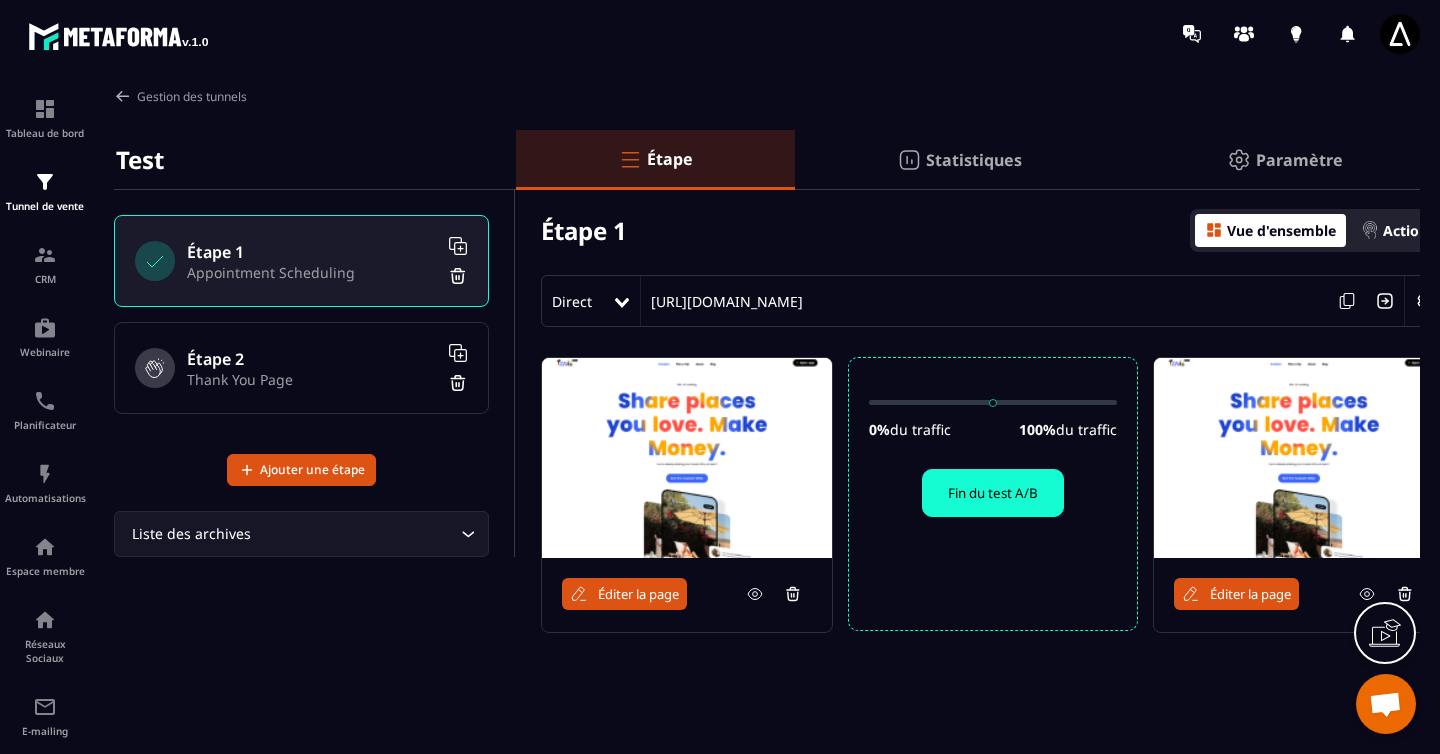 click 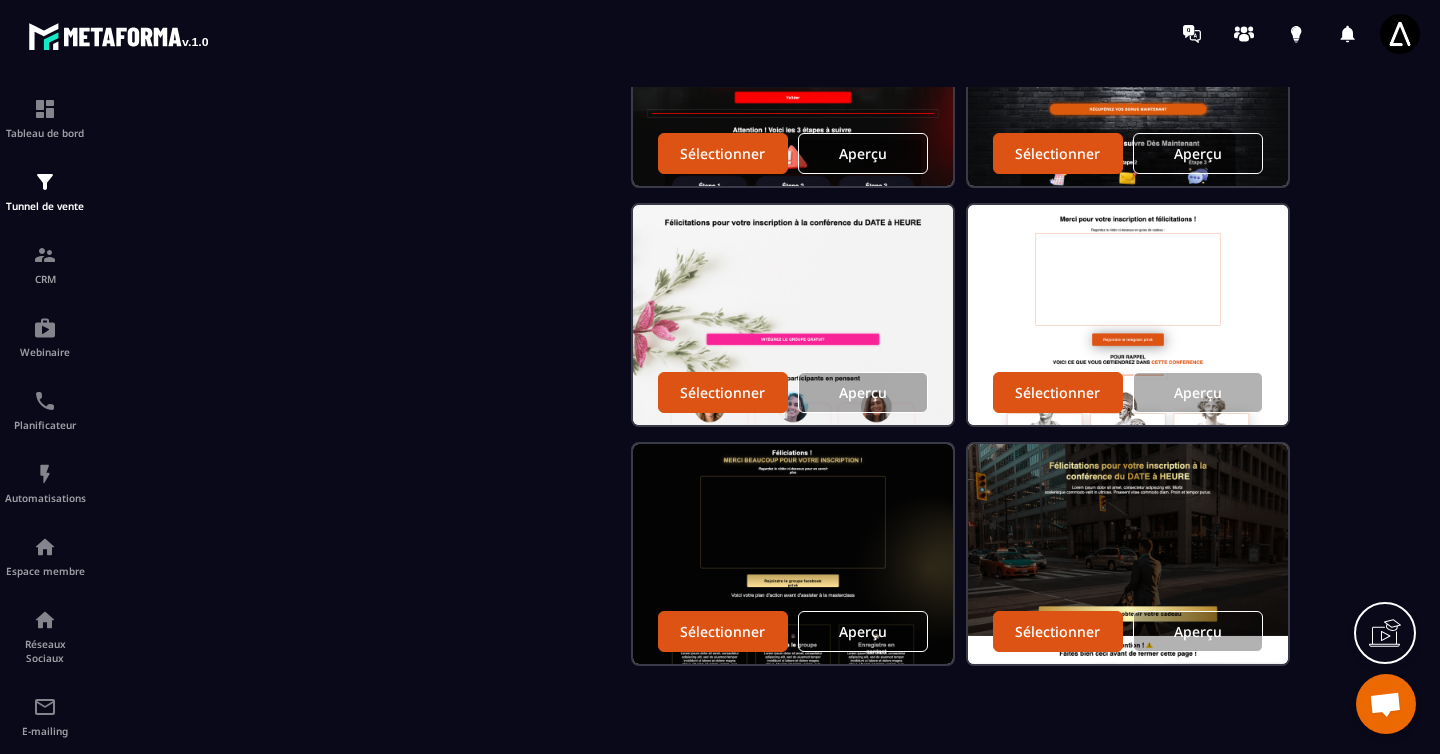 scroll, scrollTop: 763, scrollLeft: 0, axis: vertical 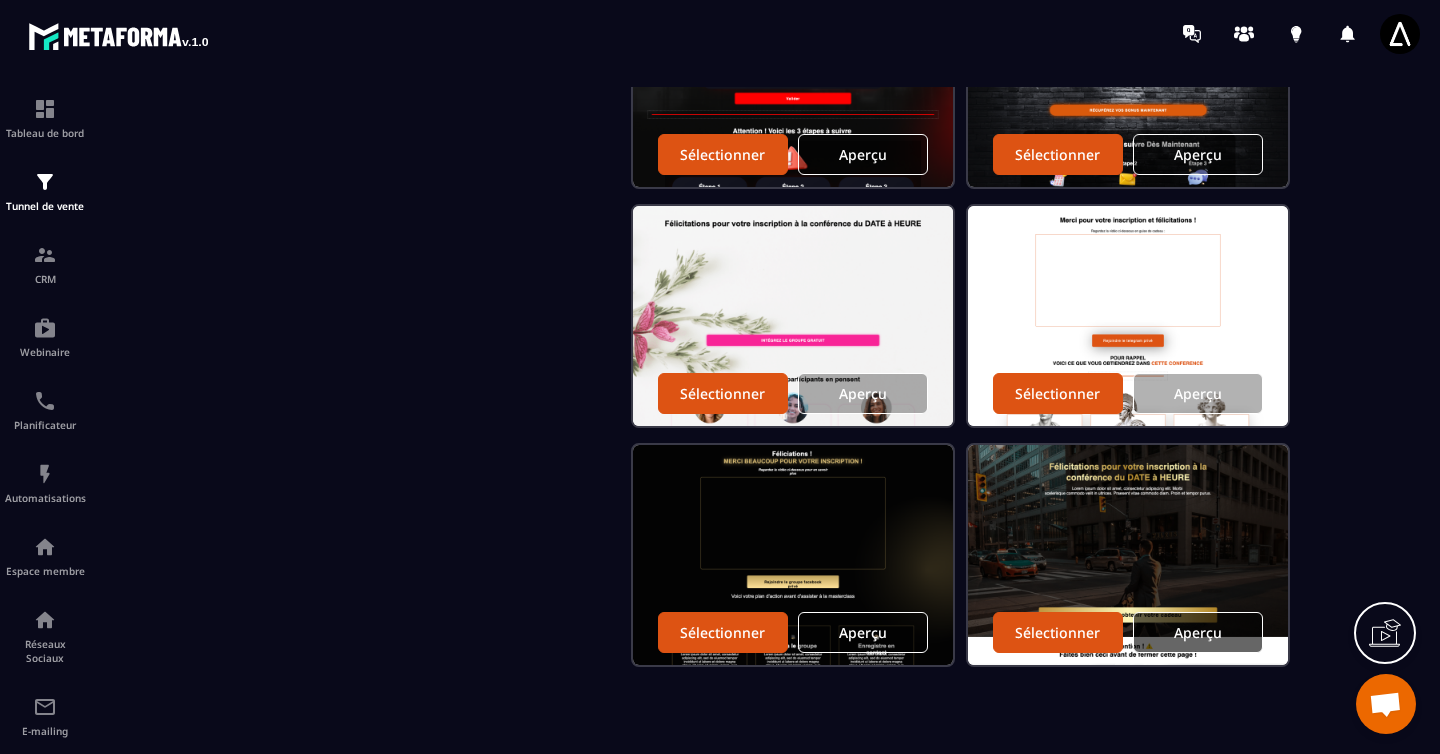 click on "Aperçu" at bounding box center (1198, 632) 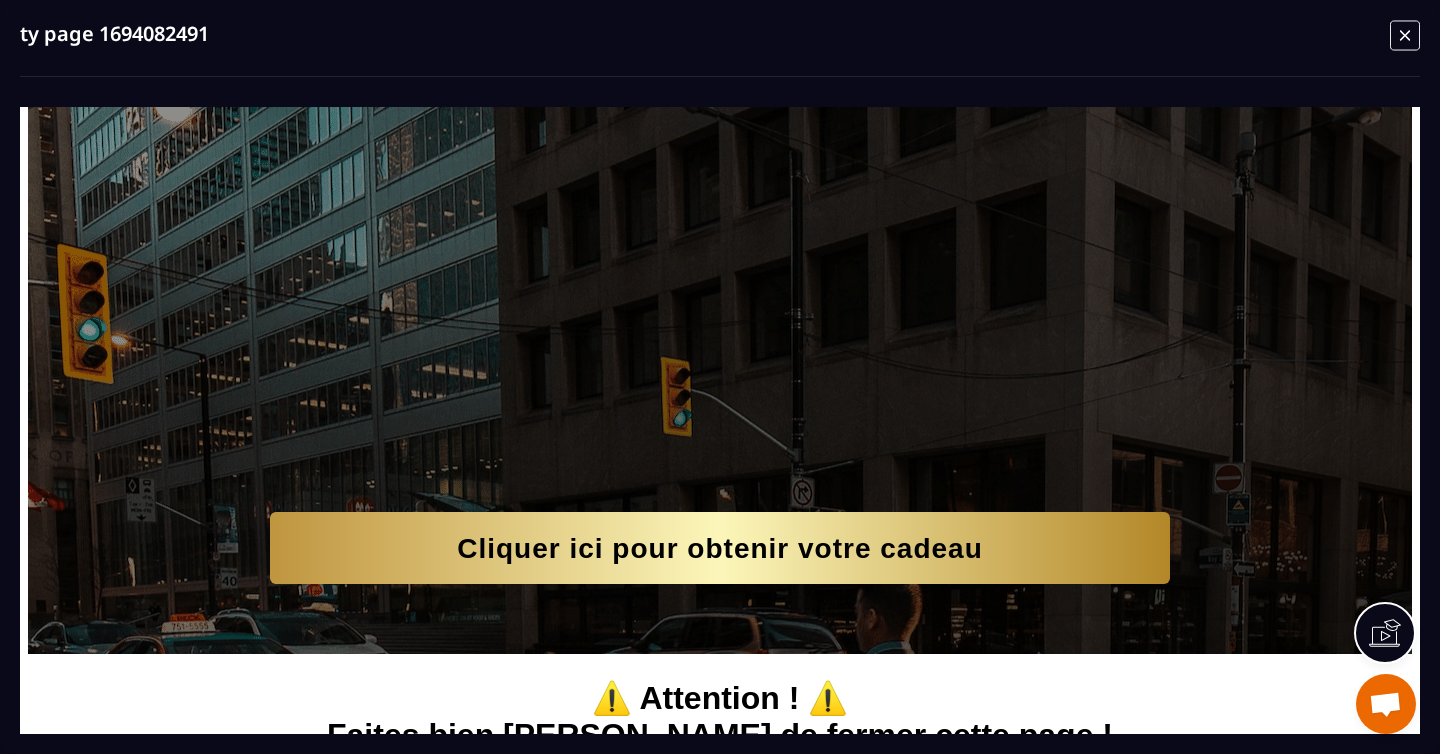 scroll, scrollTop: 0, scrollLeft: 0, axis: both 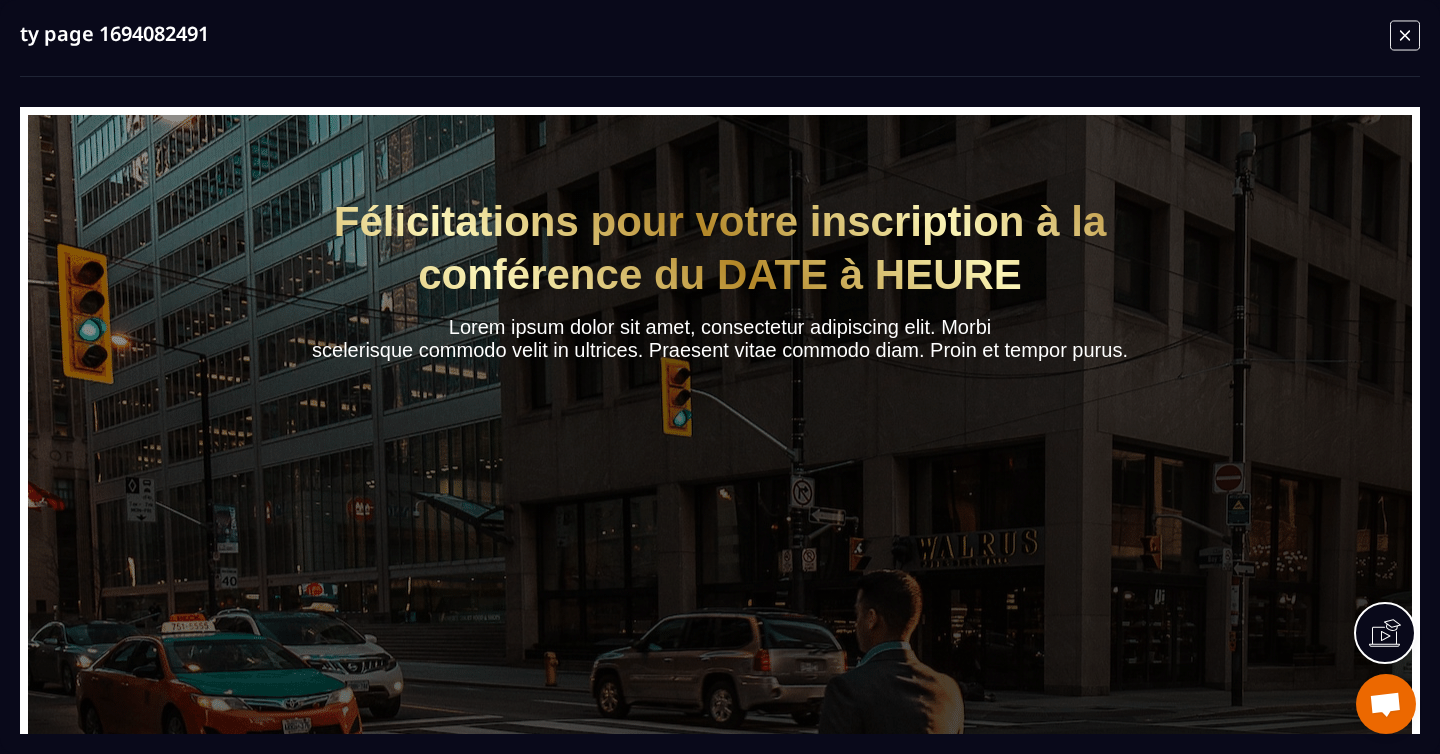 click 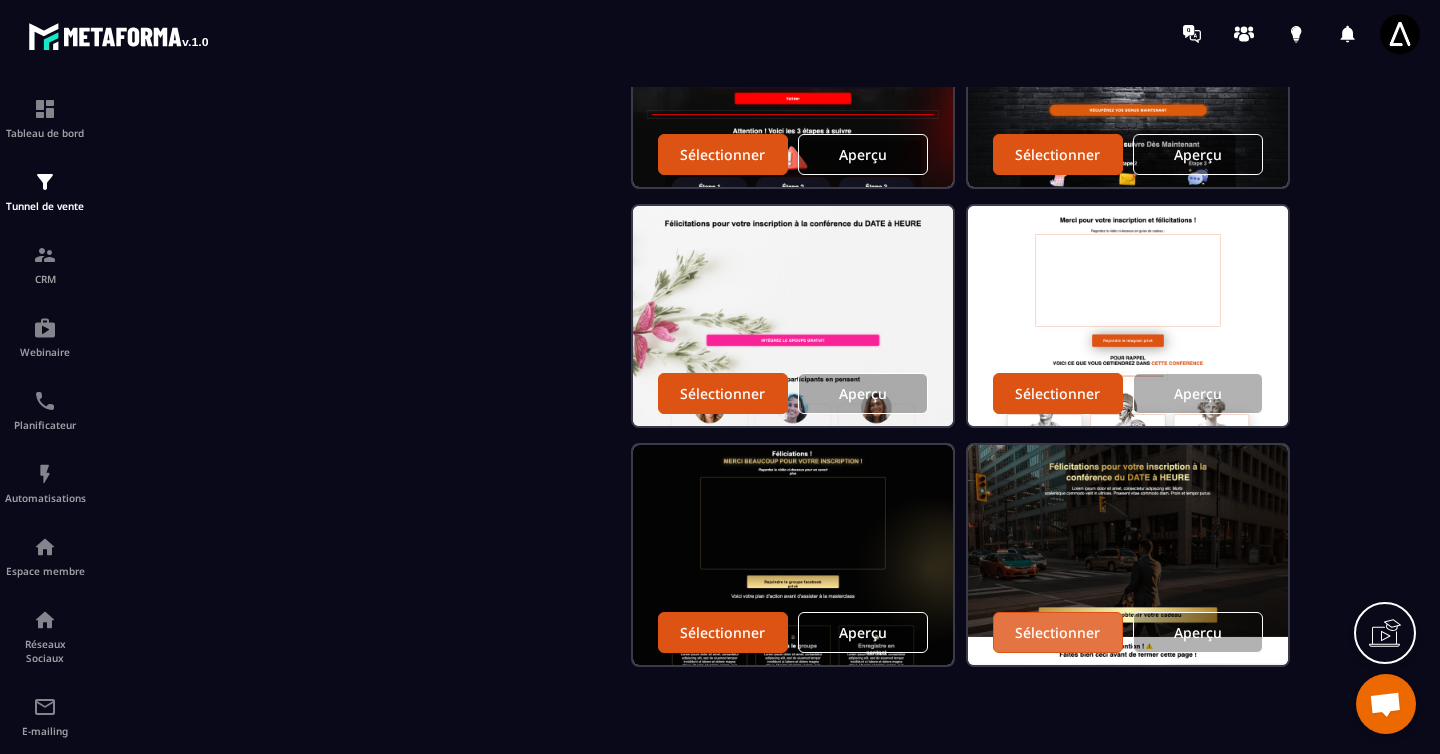 click on "Sélectionner" at bounding box center [1057, 632] 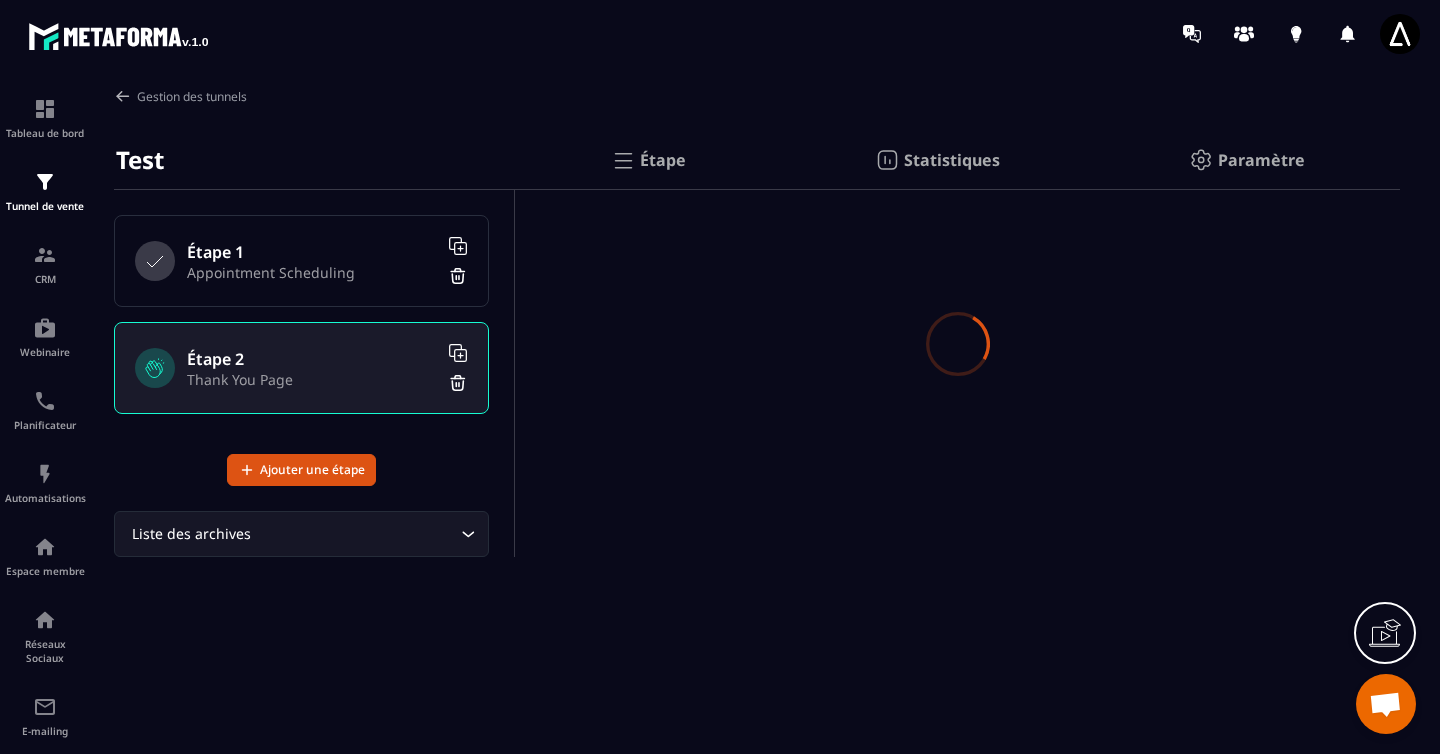 scroll, scrollTop: 0, scrollLeft: 0, axis: both 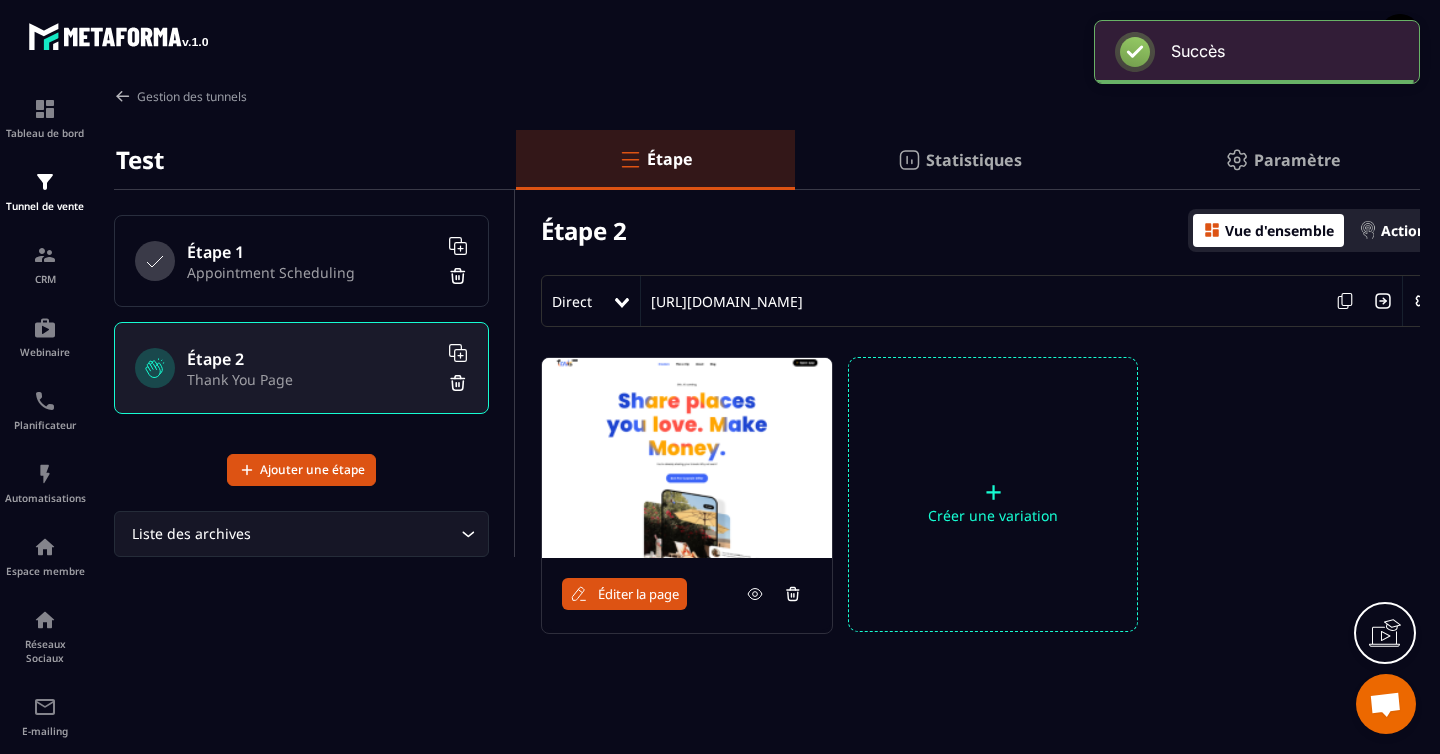 click on "Étape 1" at bounding box center (312, 252) 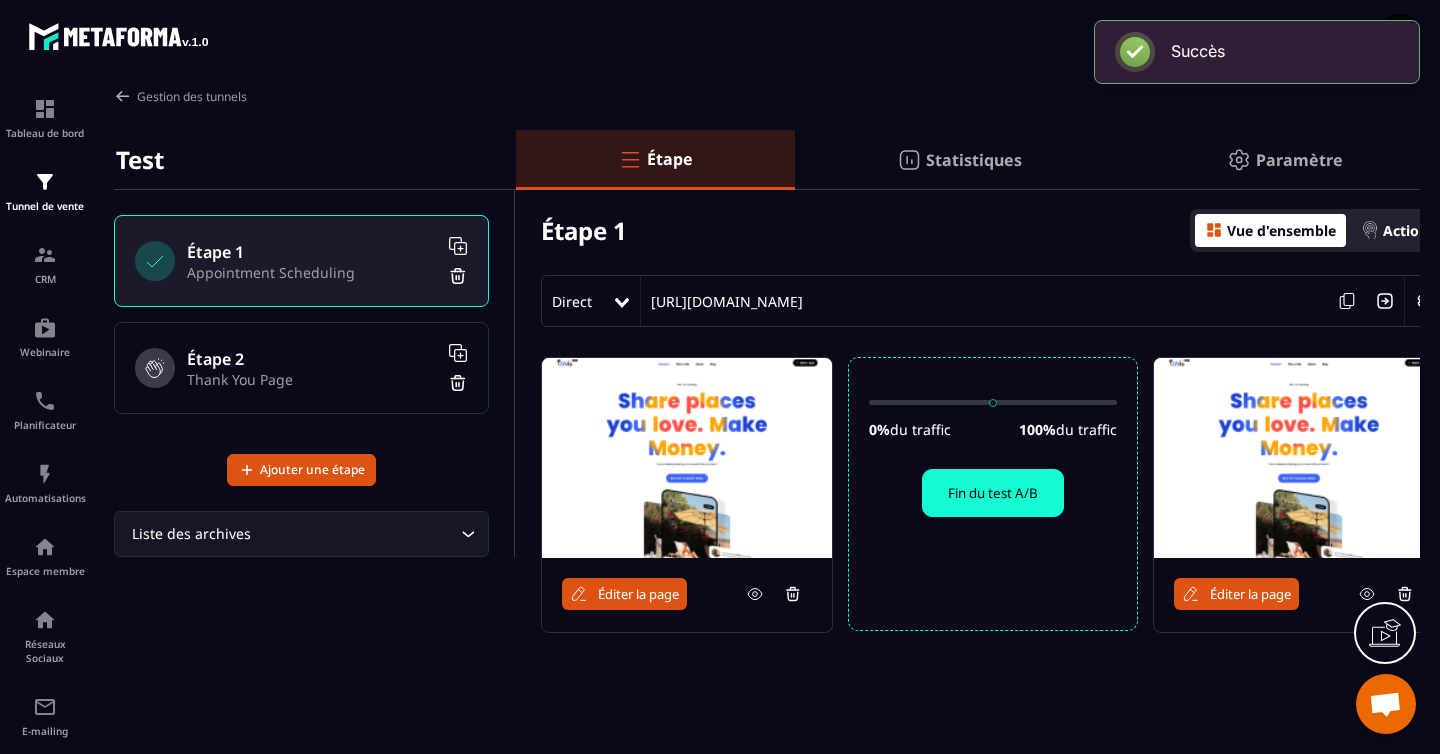 click on "Étape 2 Thank You Page" at bounding box center (301, 368) 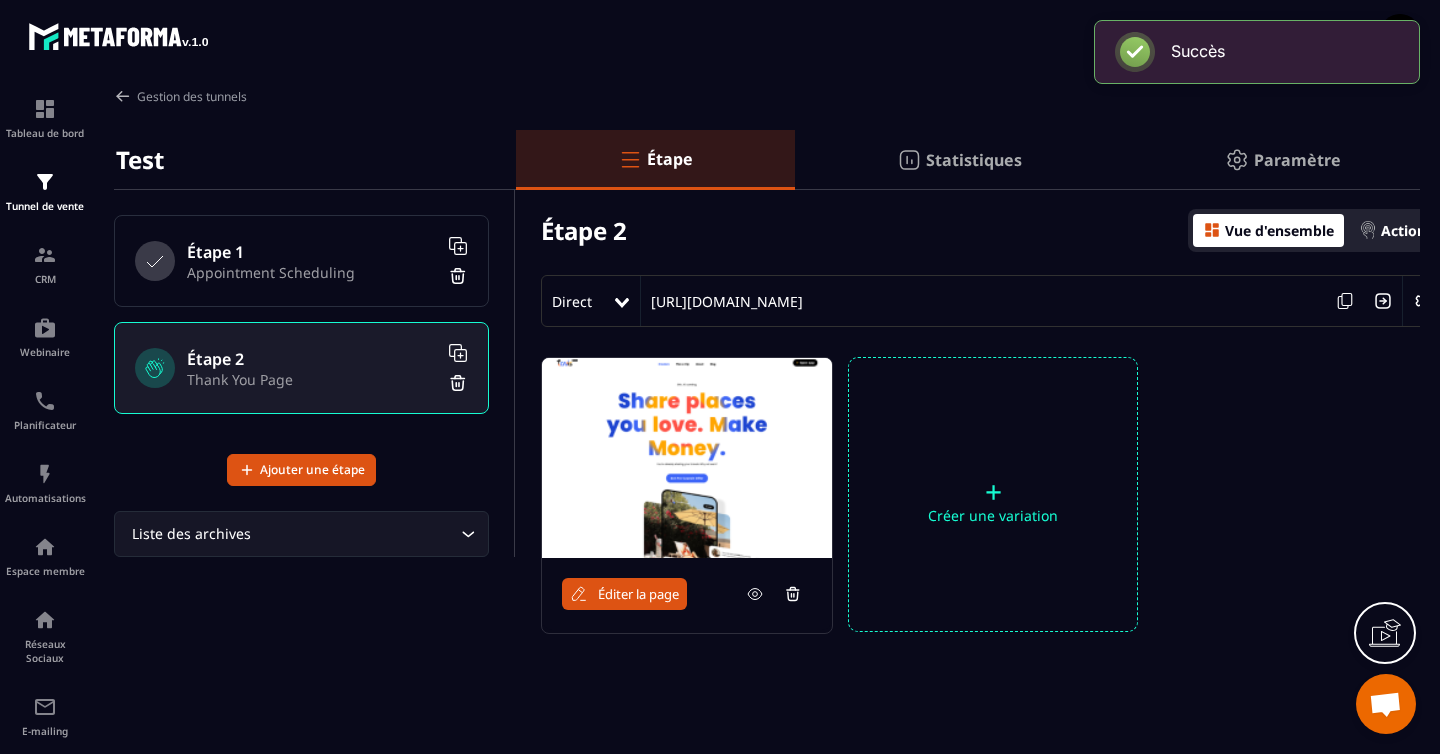 click on "Étape 1" at bounding box center [312, 252] 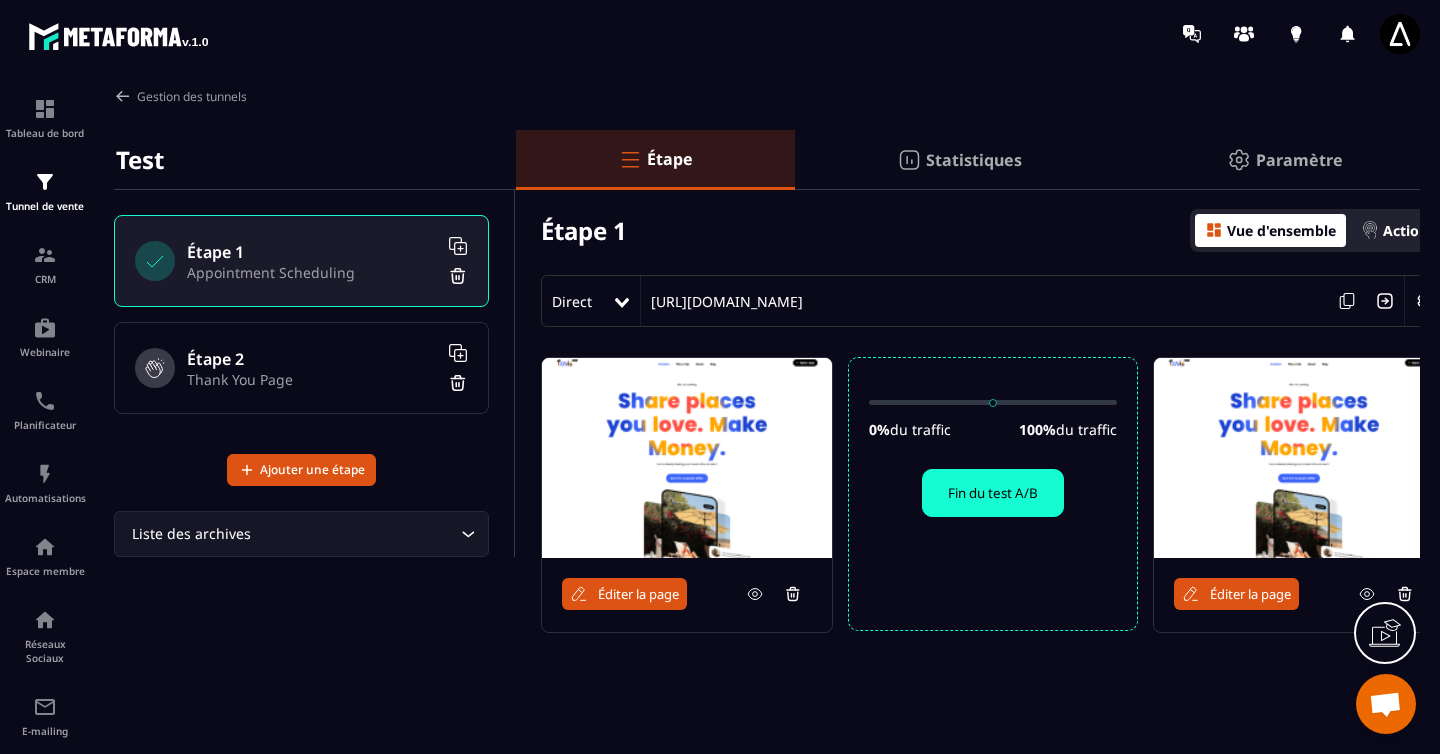 click 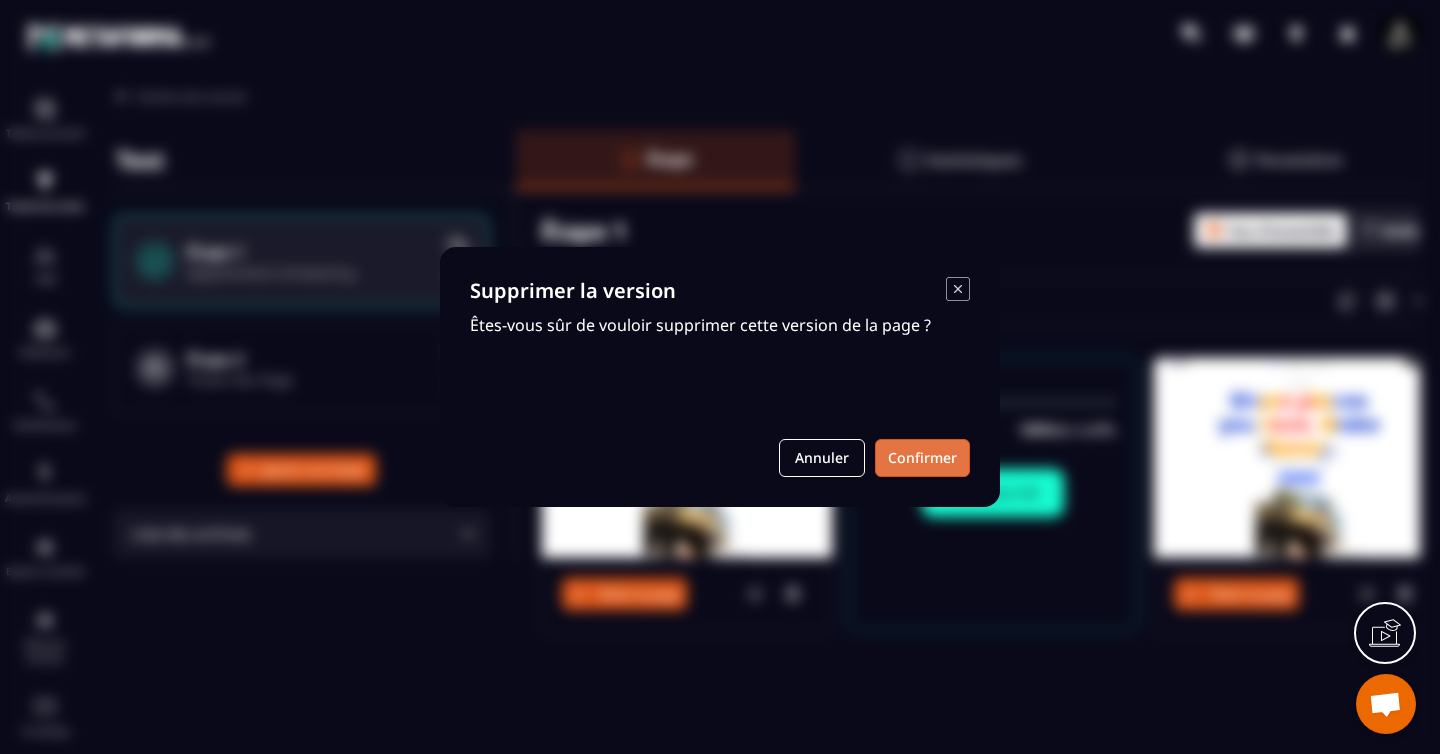 click on "Confirmer" at bounding box center (922, 458) 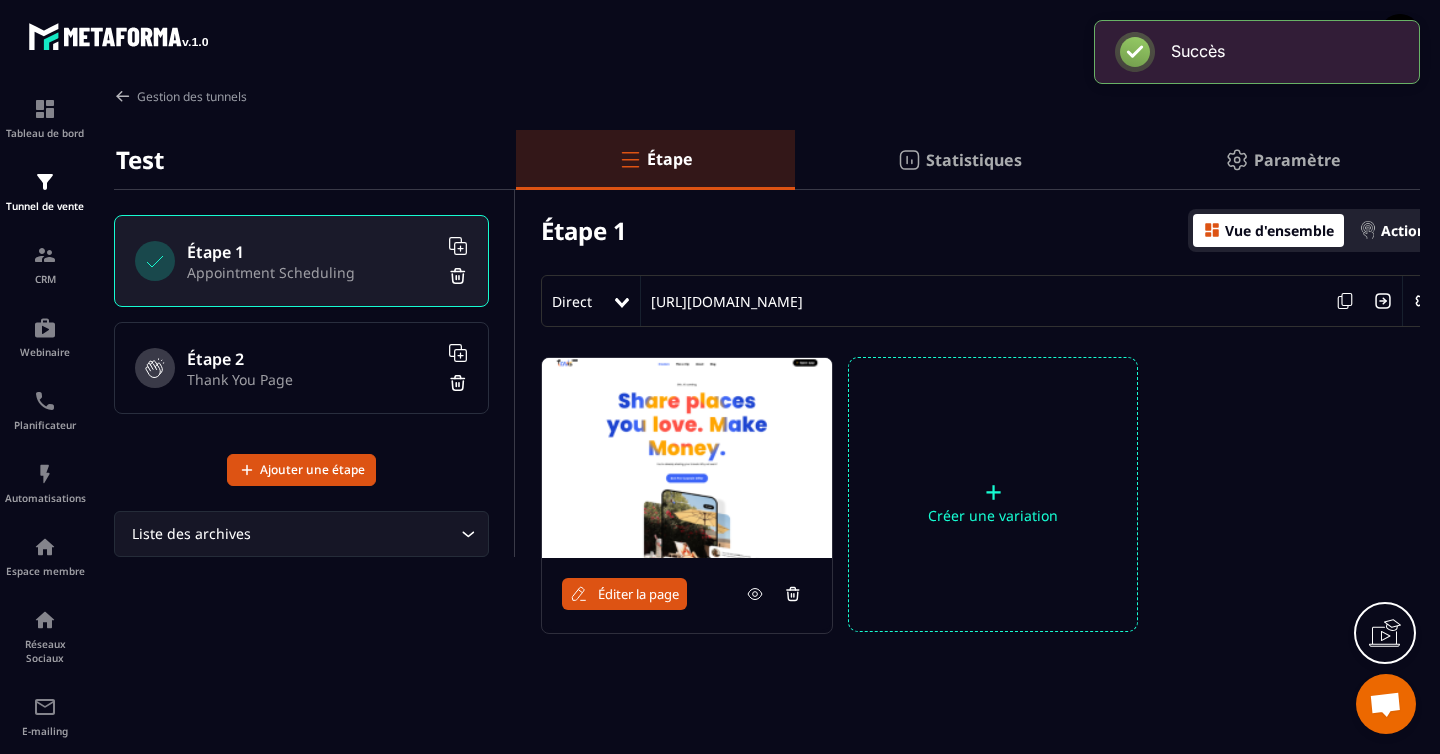 click on "Statistiques" at bounding box center (974, 160) 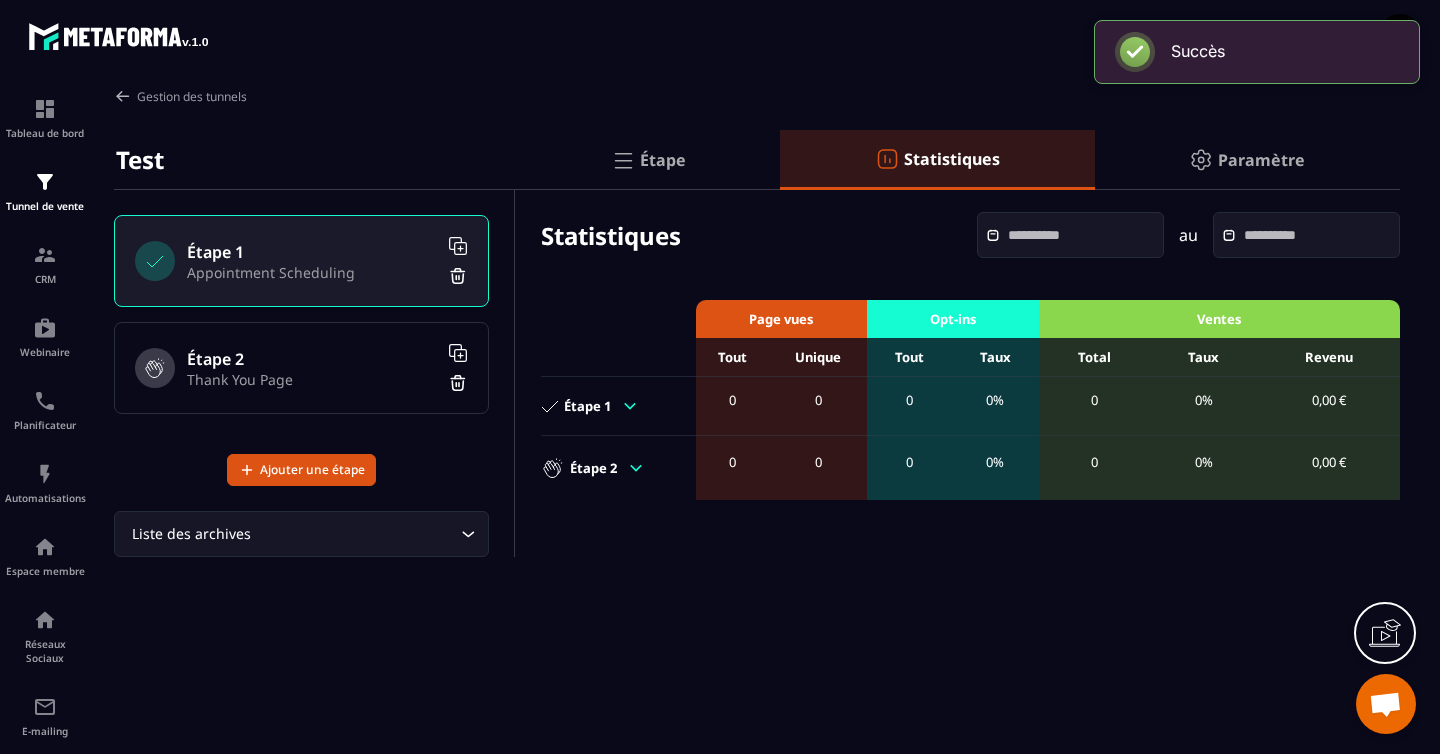 click on "Paramètre" at bounding box center (1261, 160) 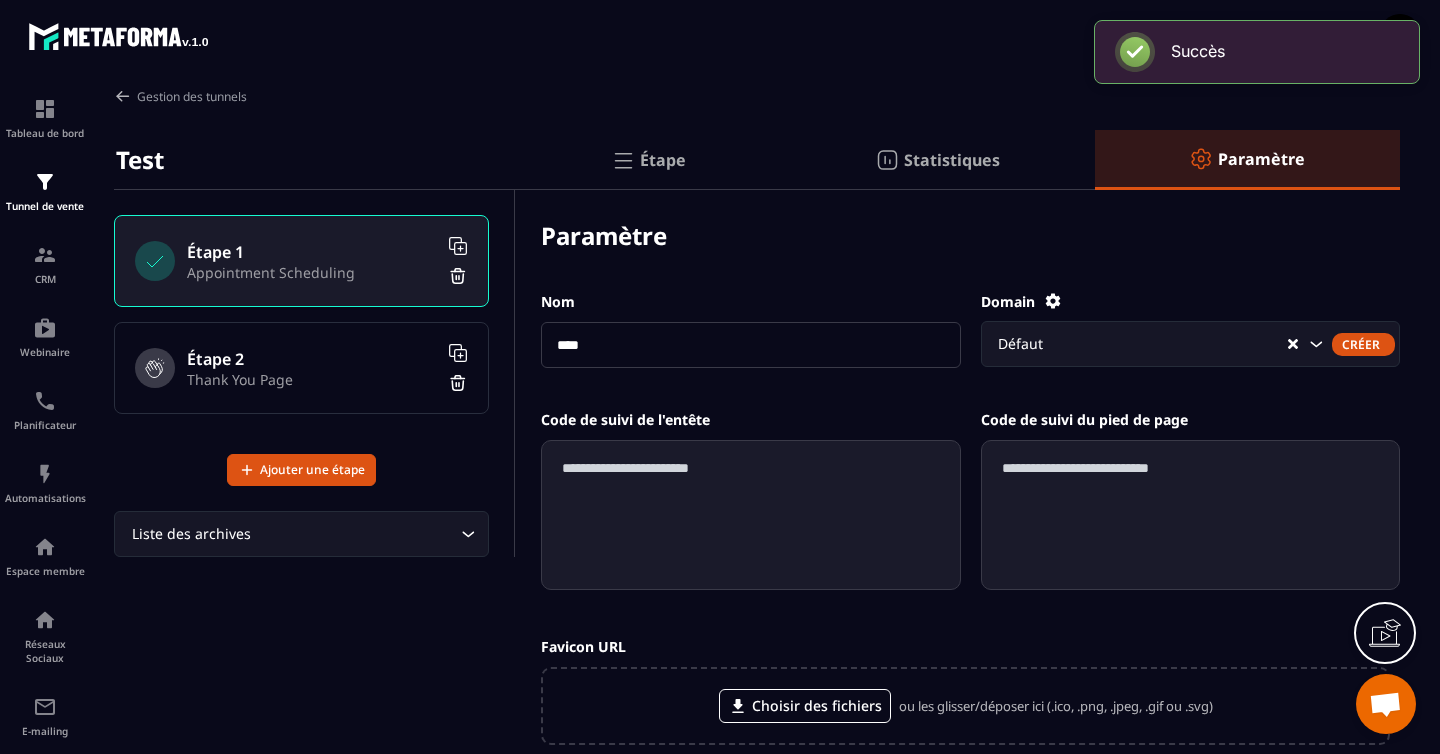 click on "Étape 1" at bounding box center [312, 252] 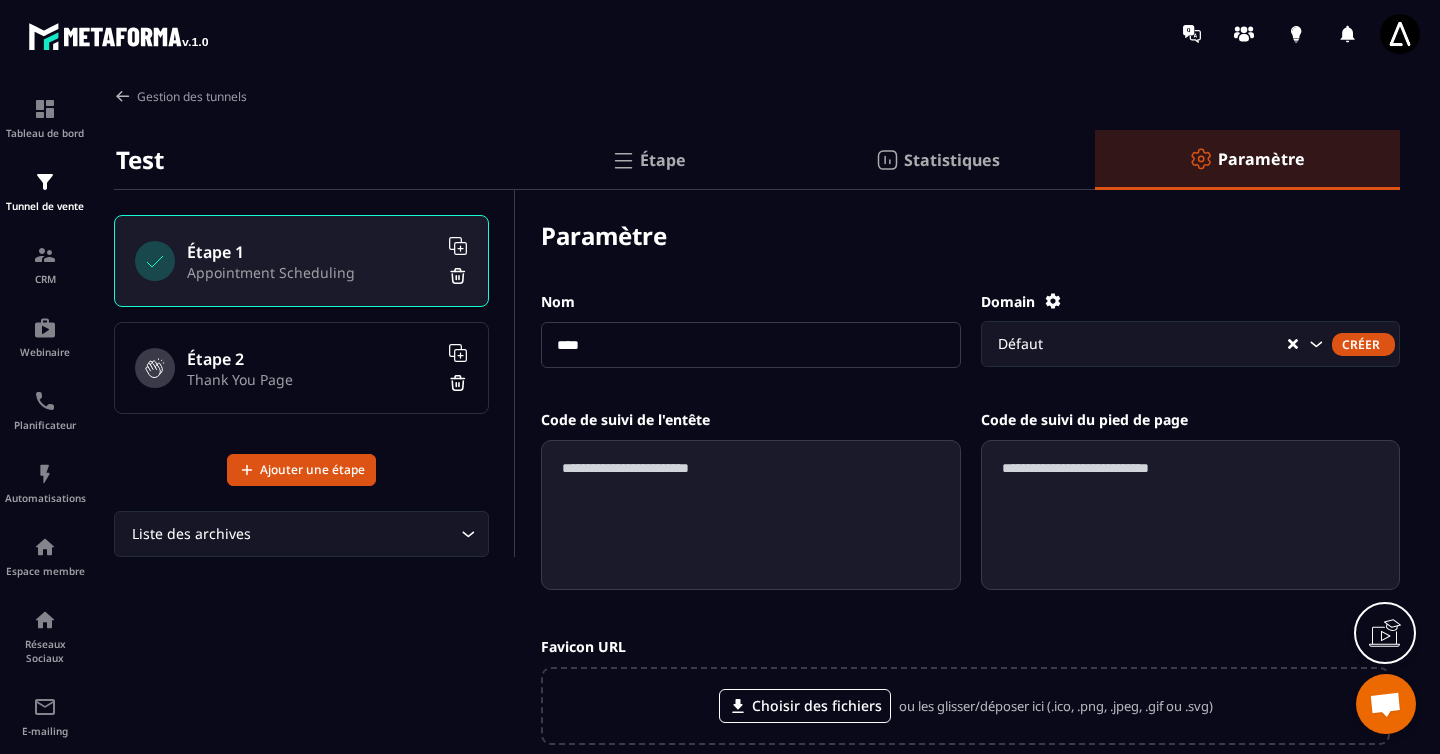 click on "Étape" 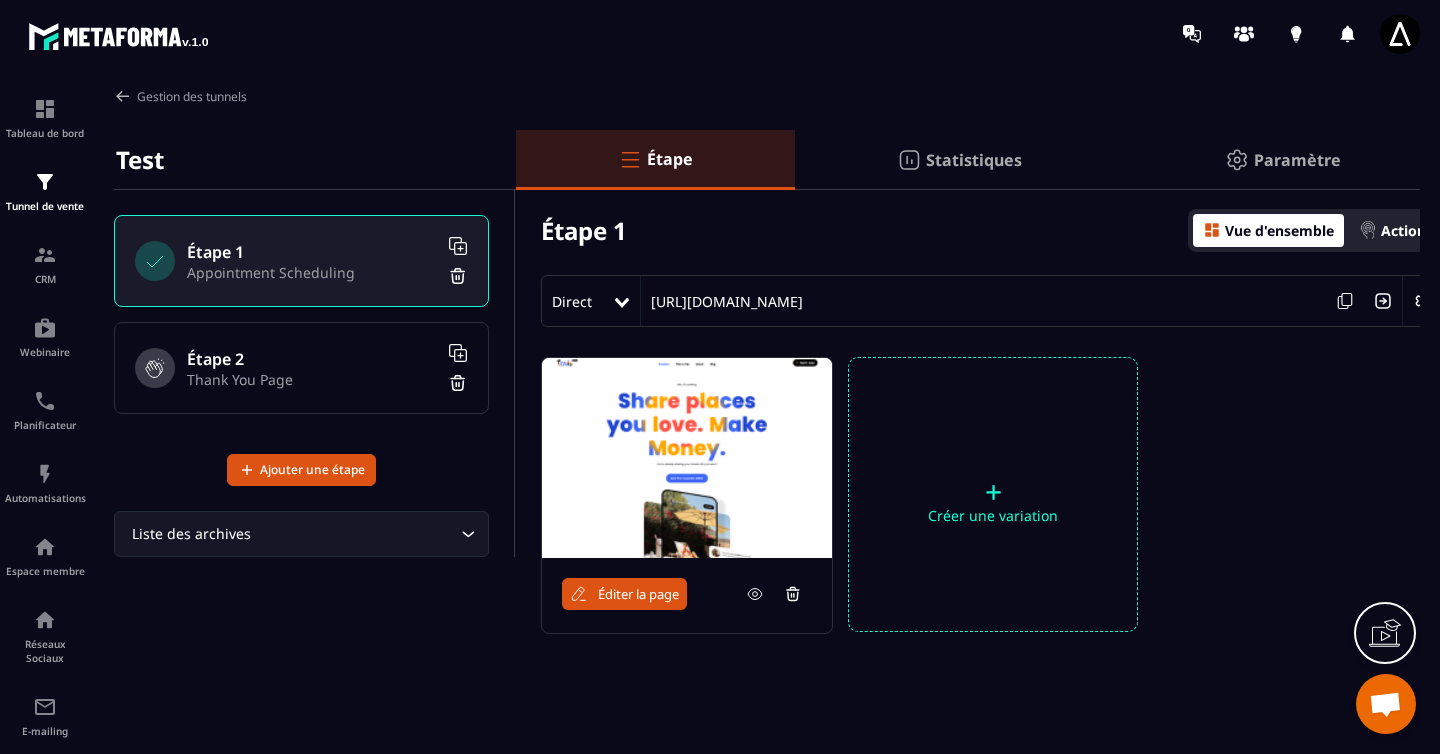 click on "Éditer la page" at bounding box center [638, 594] 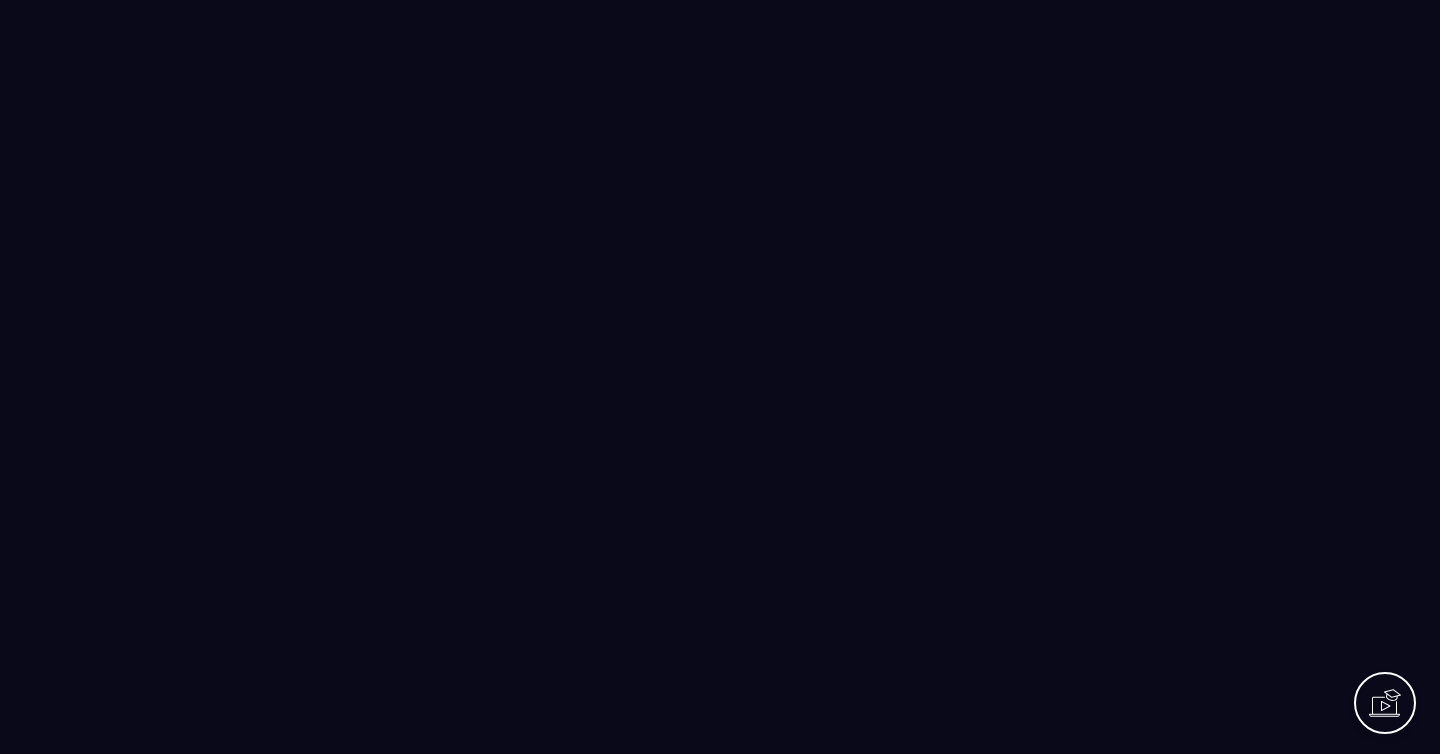 scroll, scrollTop: 0, scrollLeft: 0, axis: both 